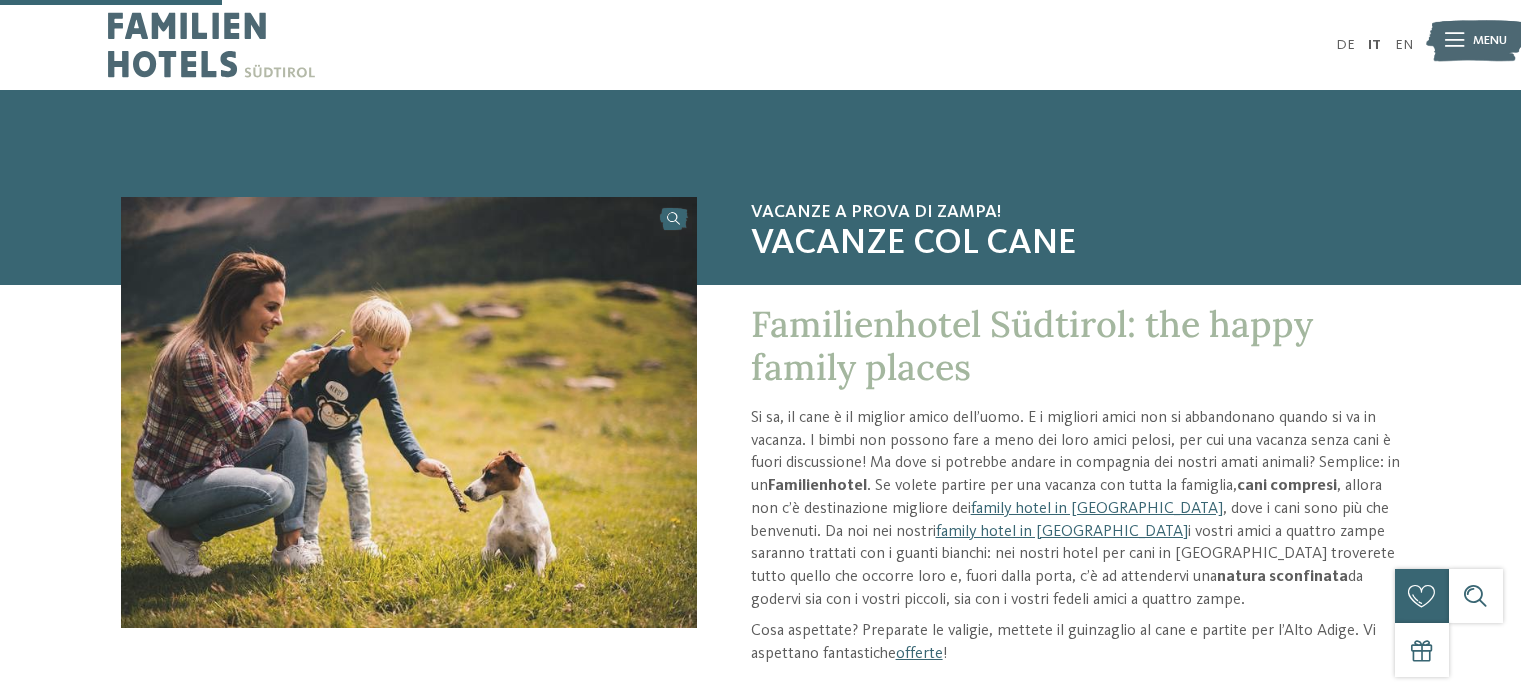 scroll, scrollTop: 400, scrollLeft: 0, axis: vertical 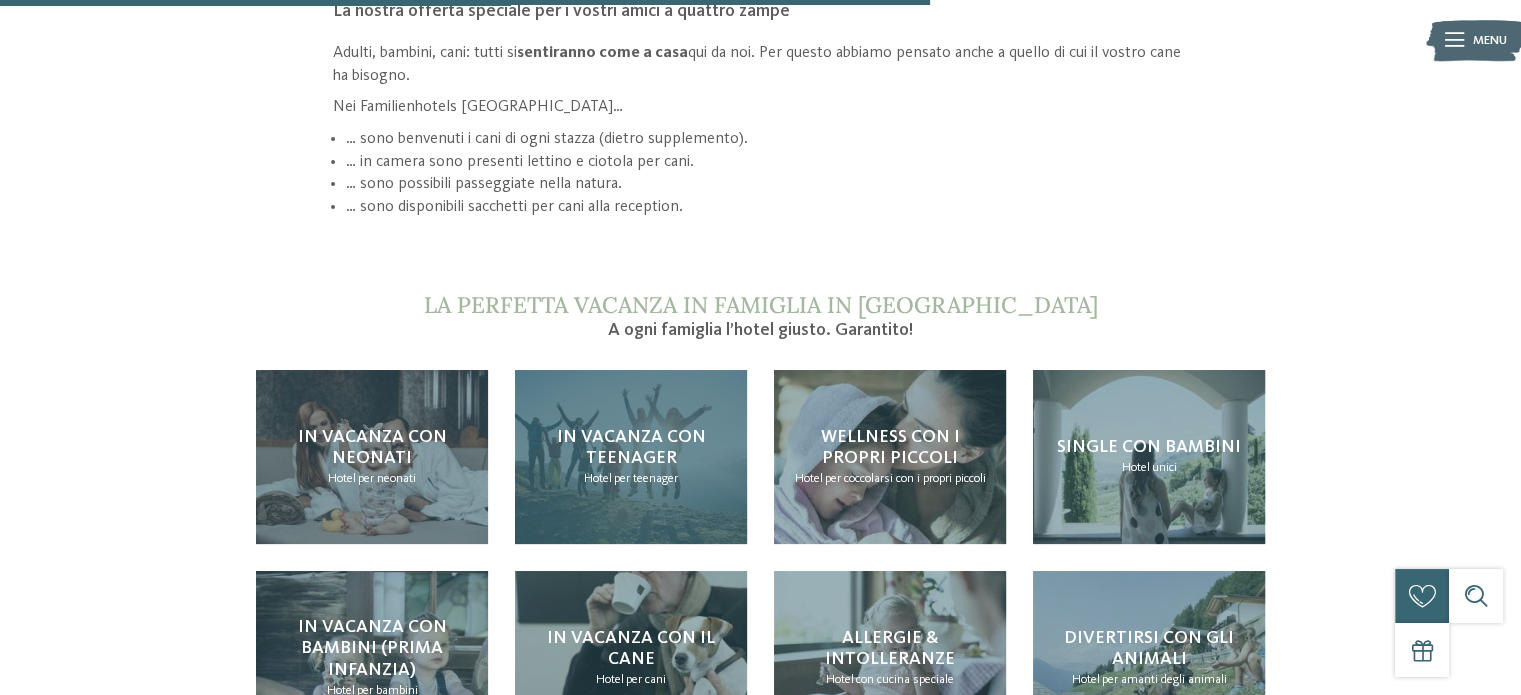 click on "per teenager" at bounding box center (646, 478) 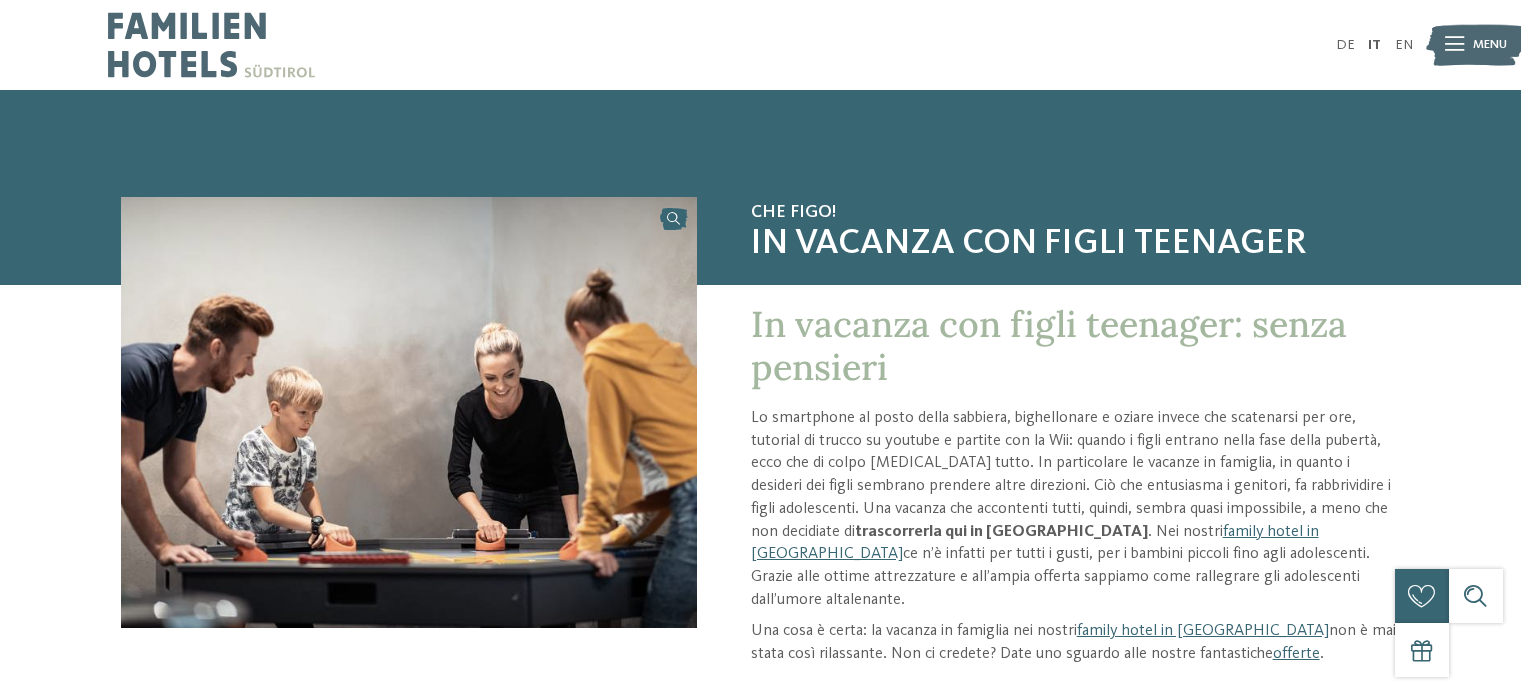 scroll, scrollTop: 0, scrollLeft: 0, axis: both 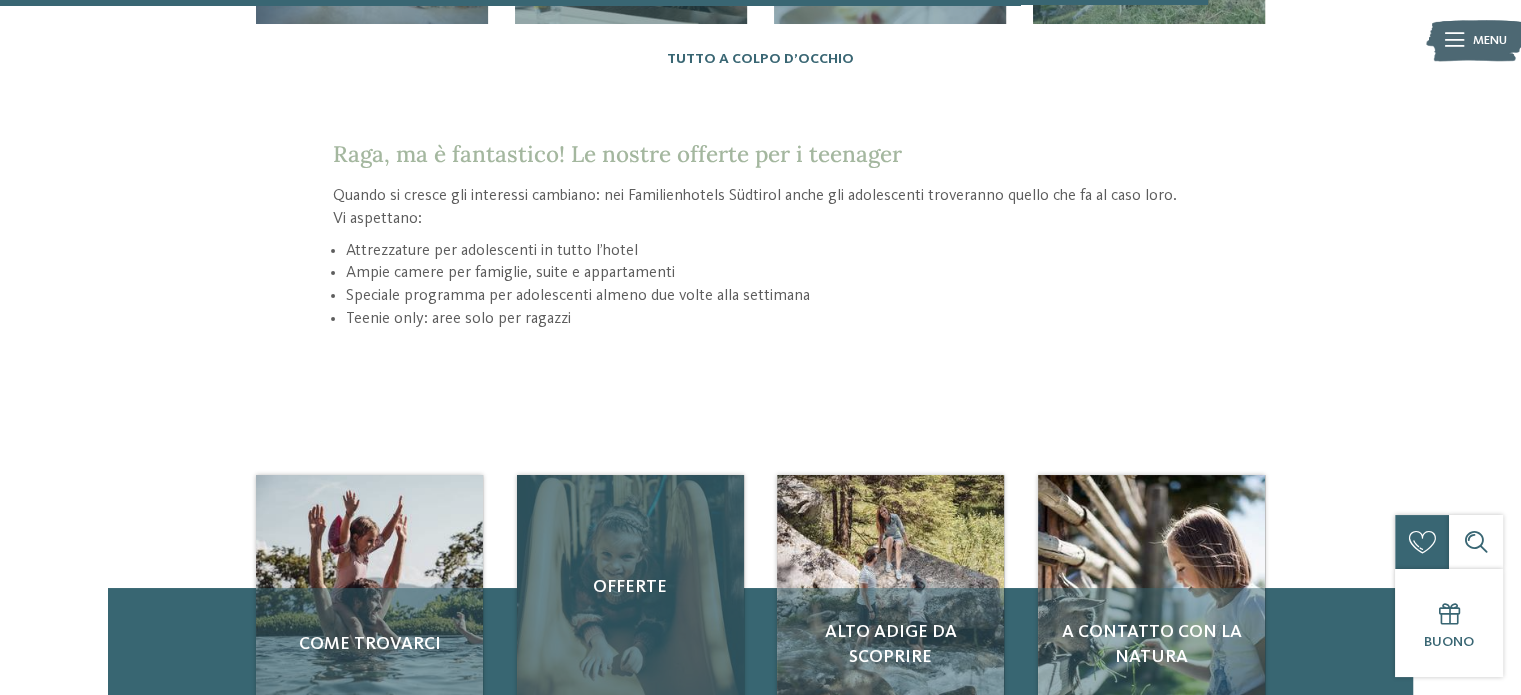 click on "Offerte" at bounding box center (630, 588) 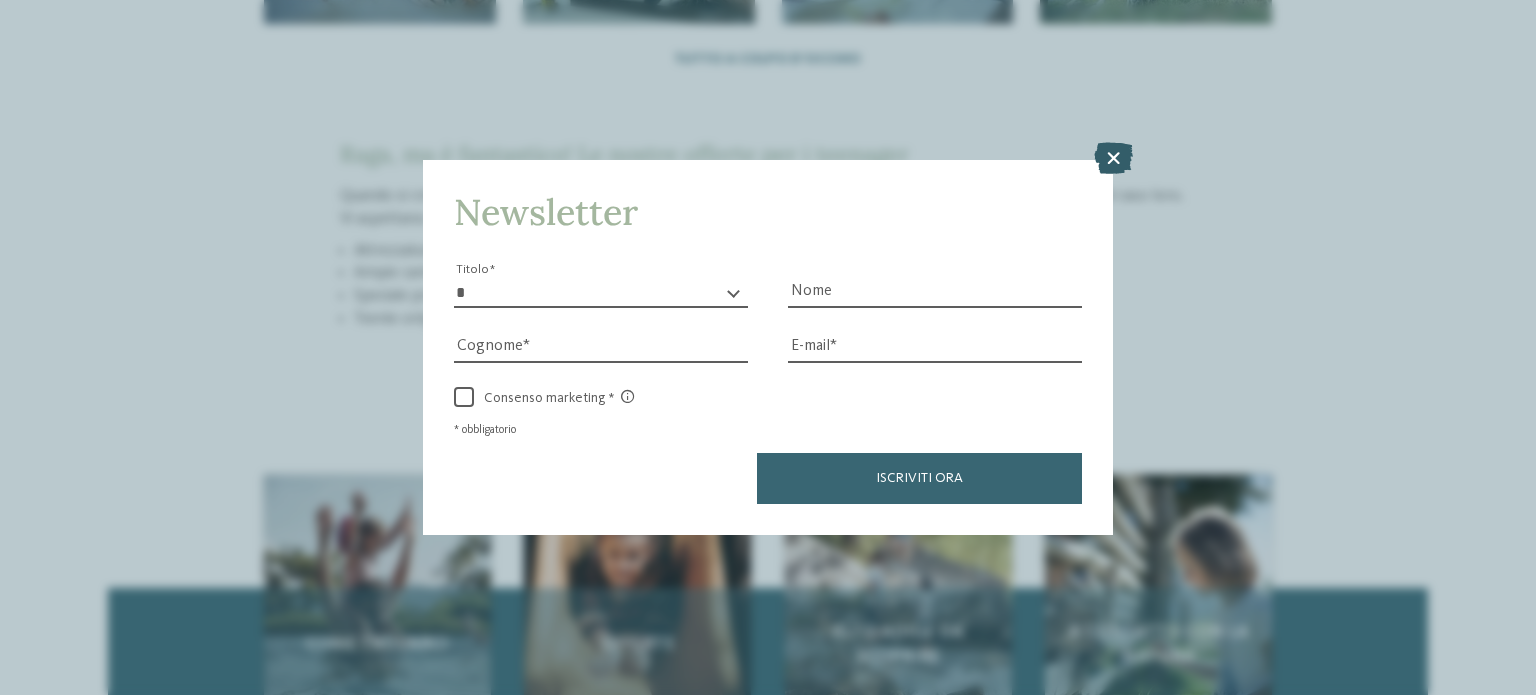 click at bounding box center [1113, 158] 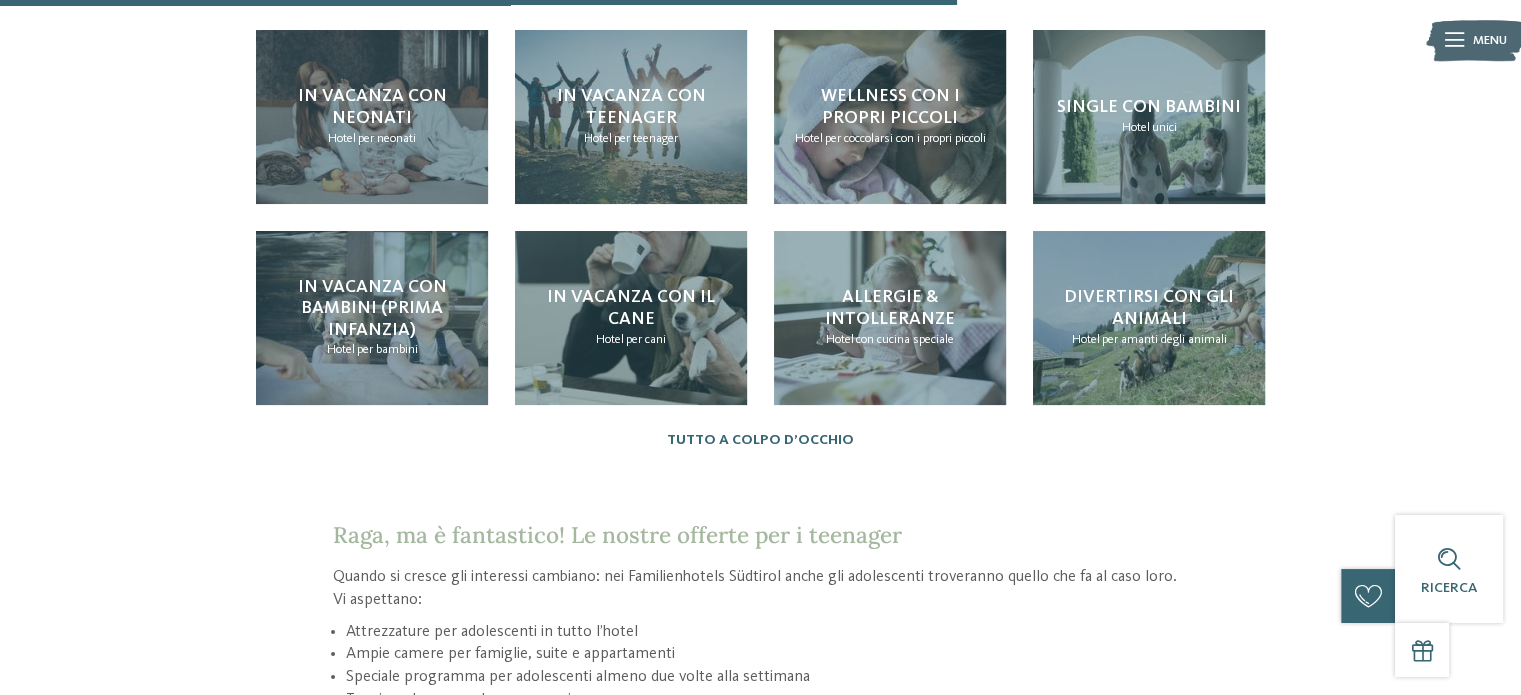 scroll, scrollTop: 1900, scrollLeft: 0, axis: vertical 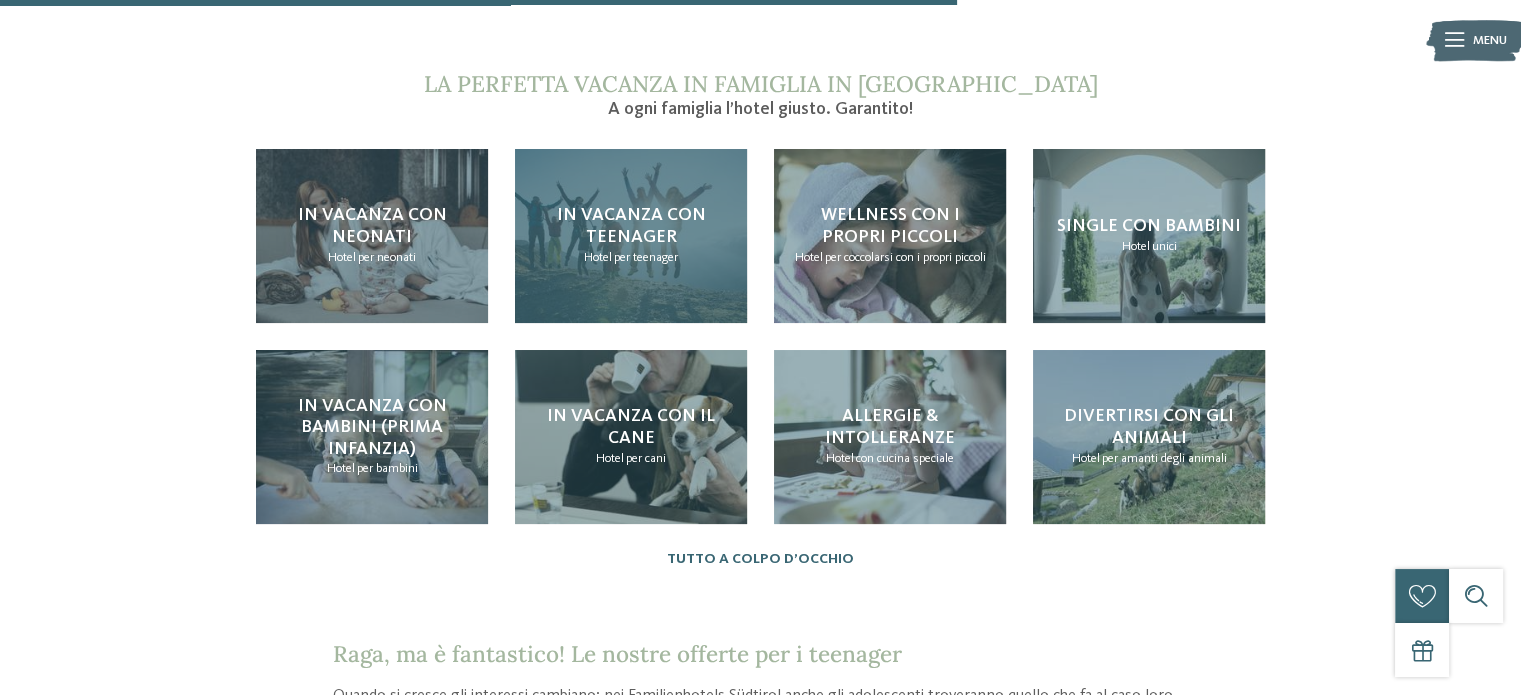 click on "In vacanza con teenager" at bounding box center (631, 226) 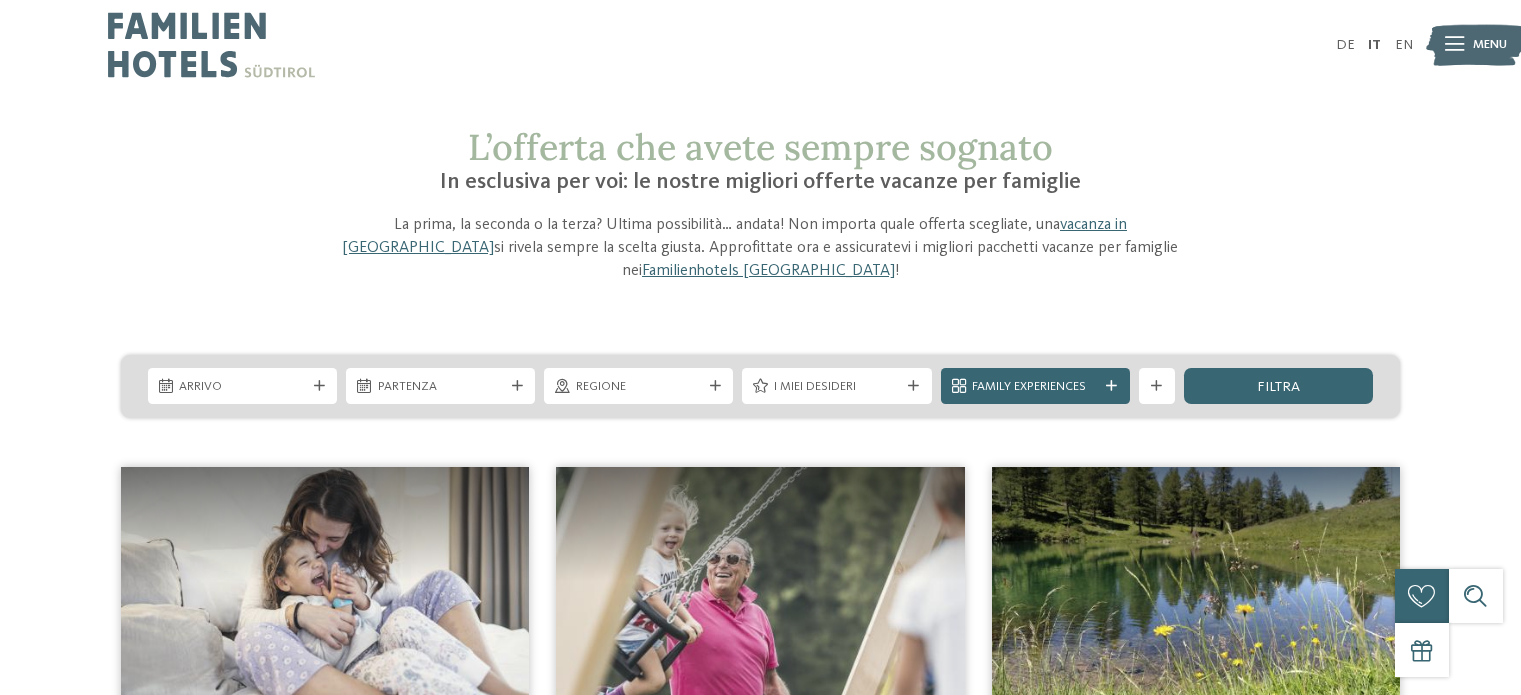 scroll, scrollTop: 0, scrollLeft: 0, axis: both 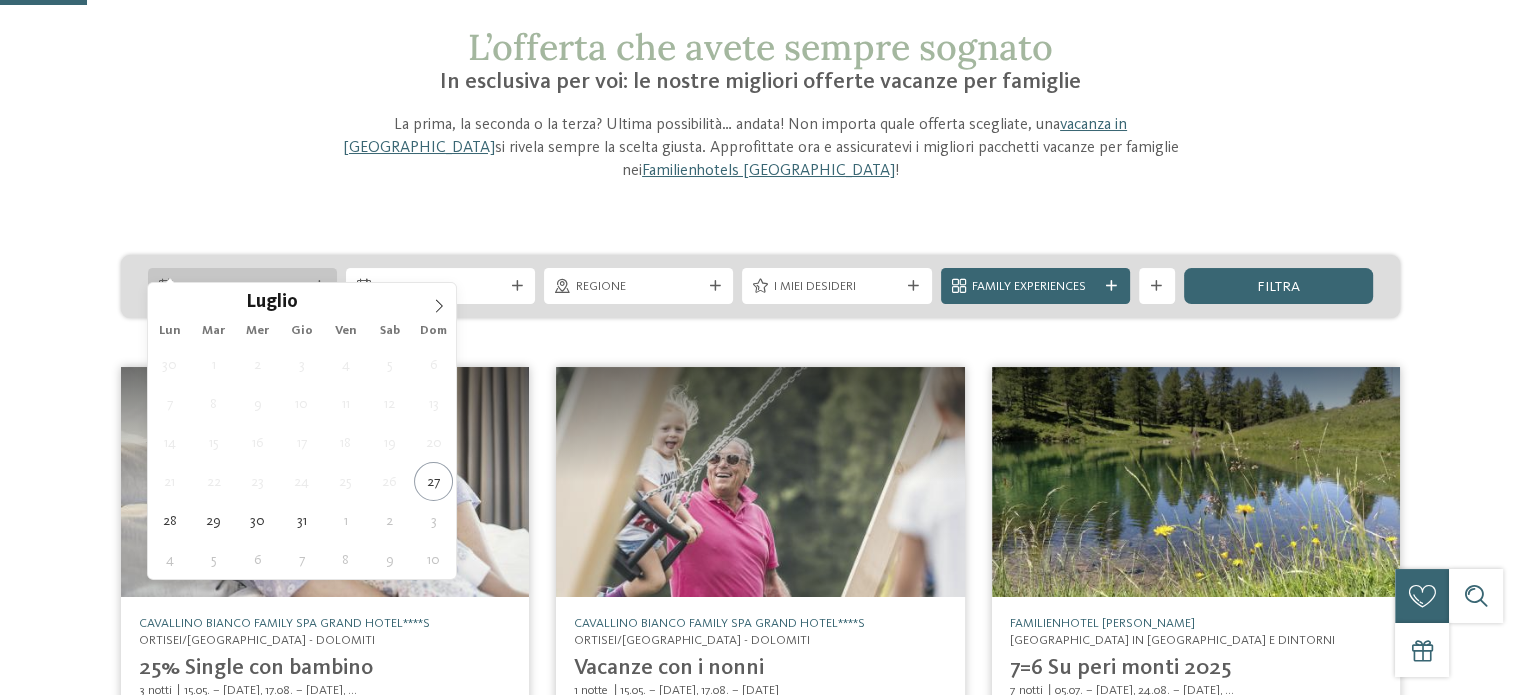 click at bounding box center (319, 286) 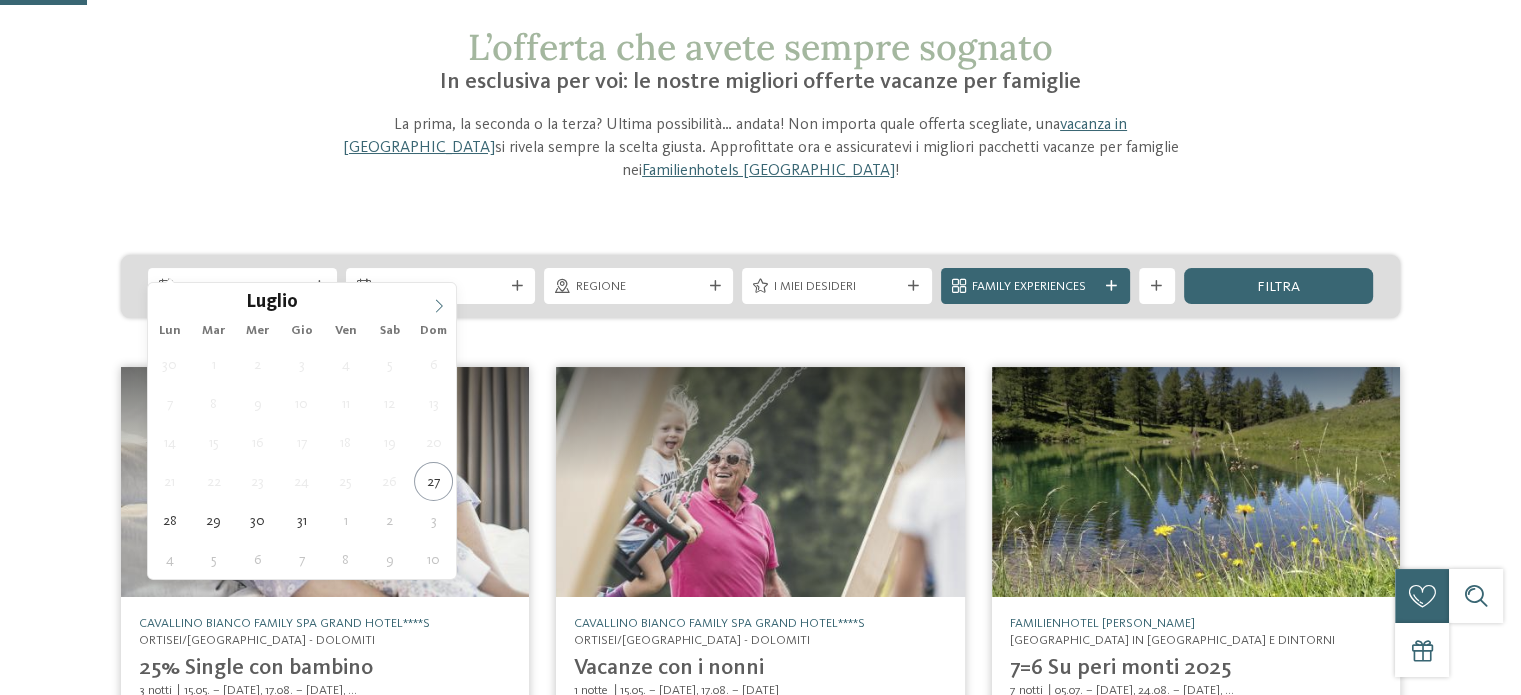 click 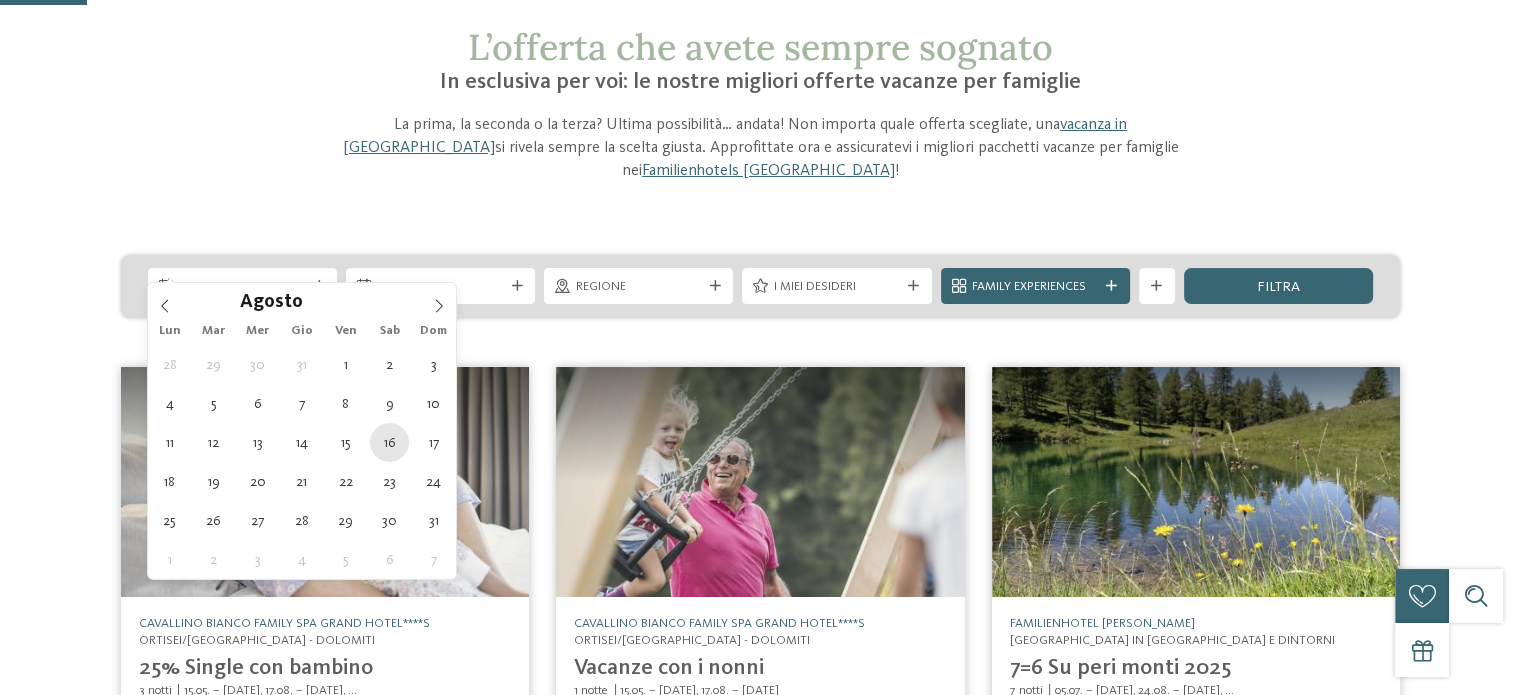 type on "16.08.2025" 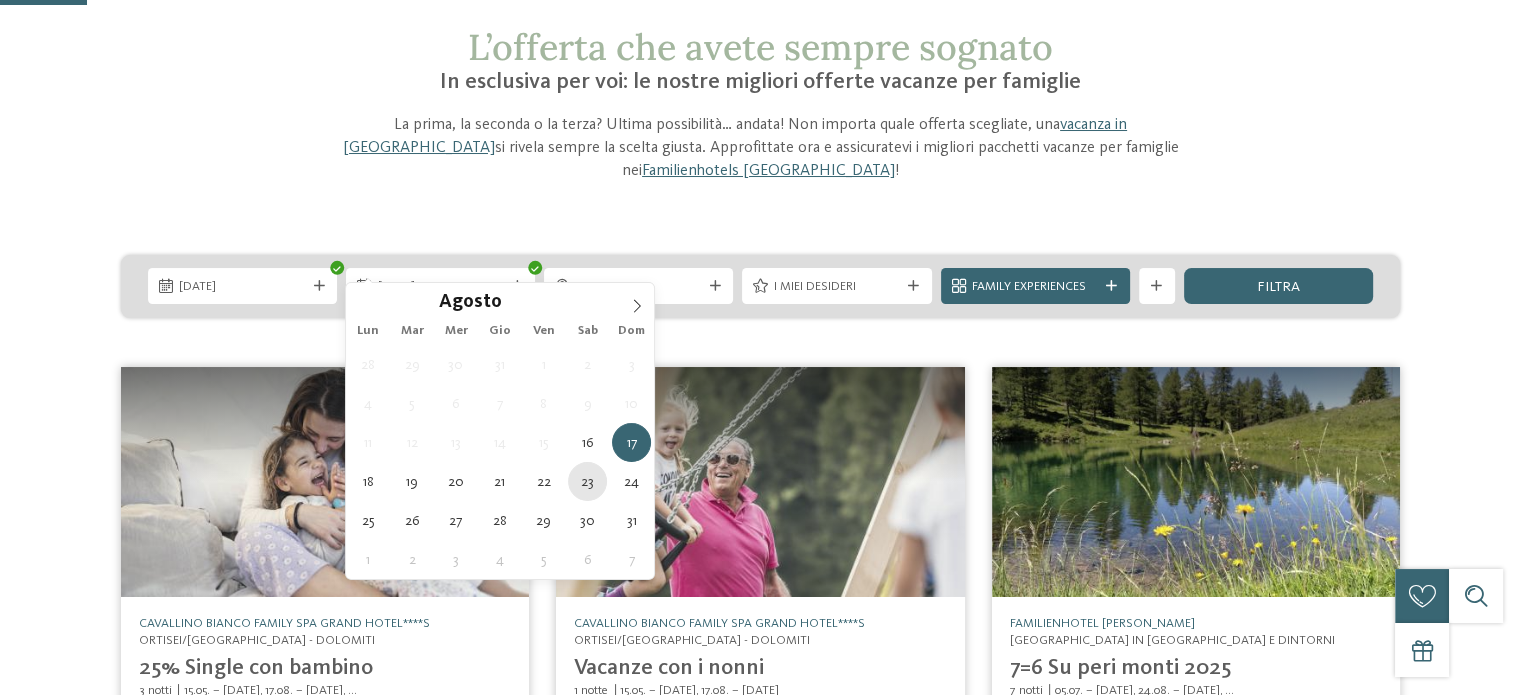 type on "23.08.2025" 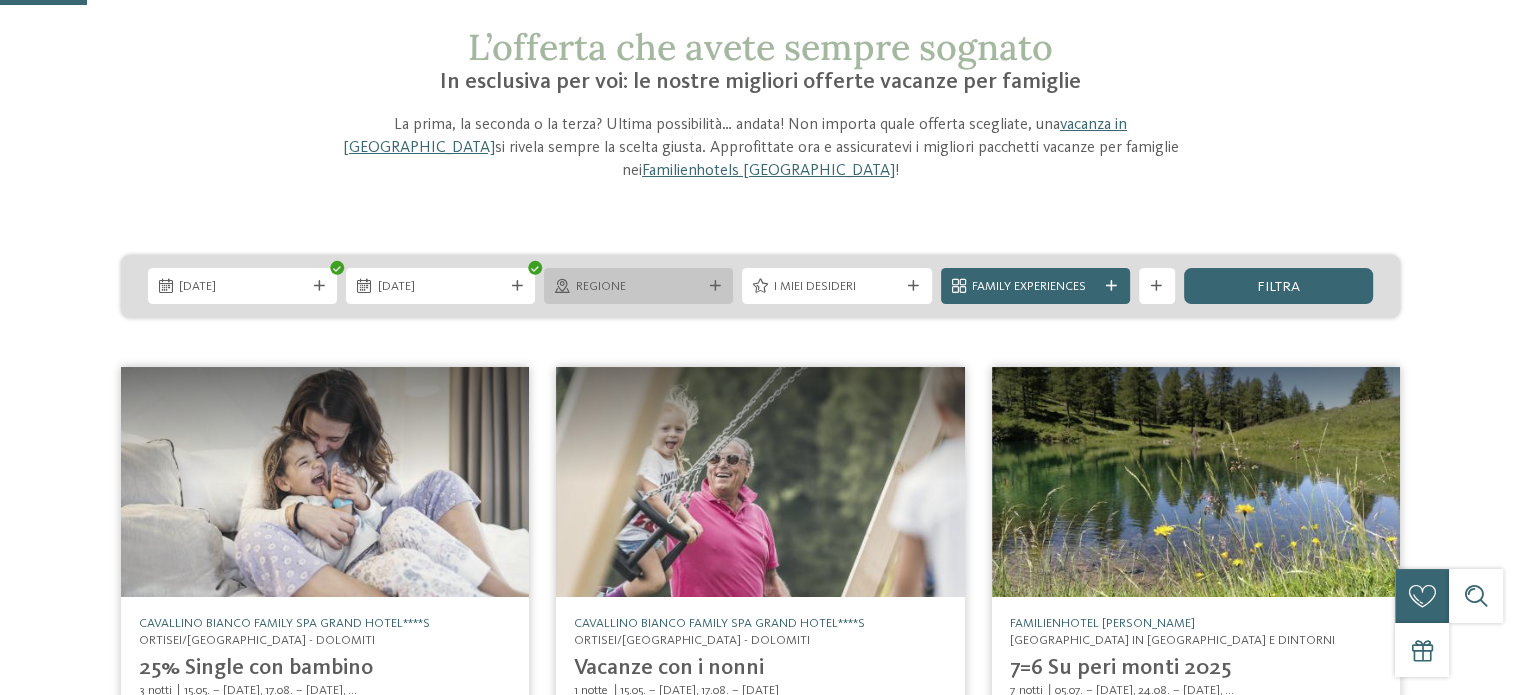 click at bounding box center (715, 286) 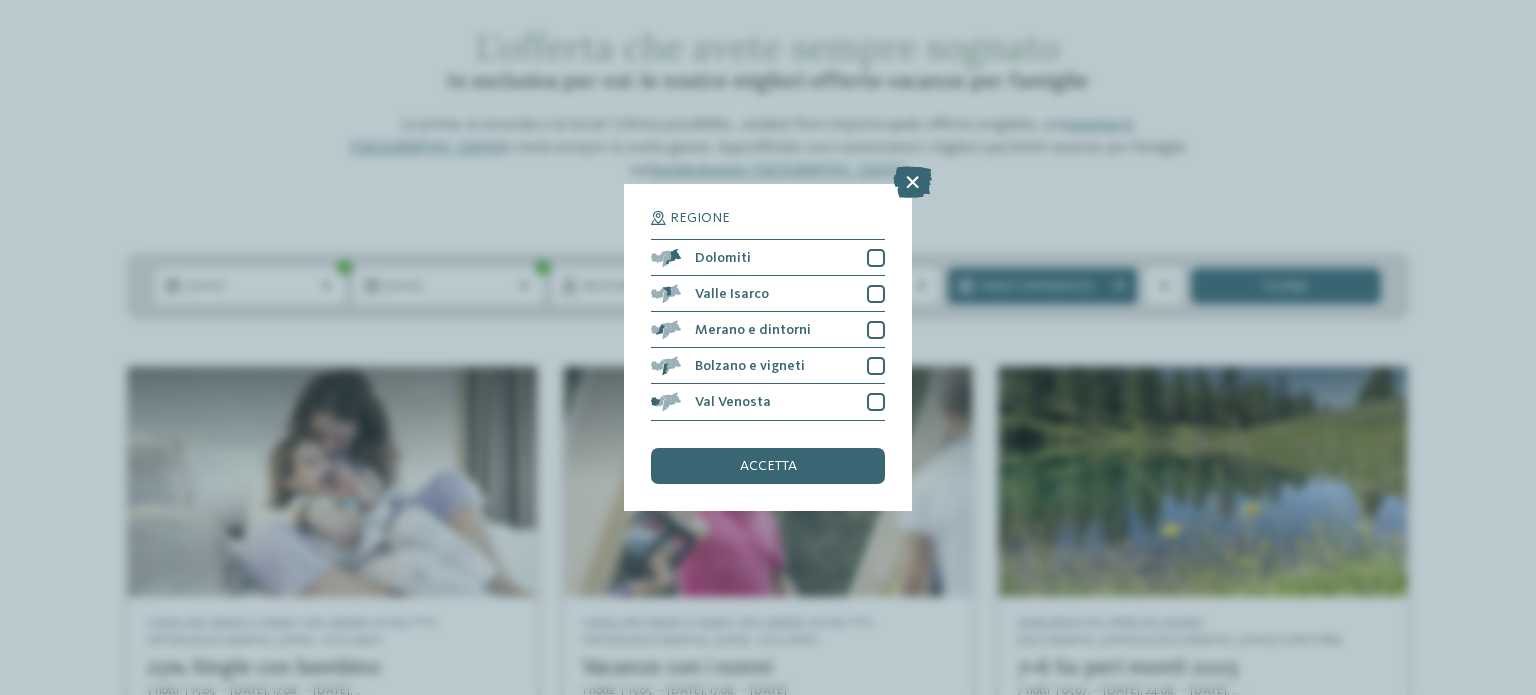 click at bounding box center (912, 183) 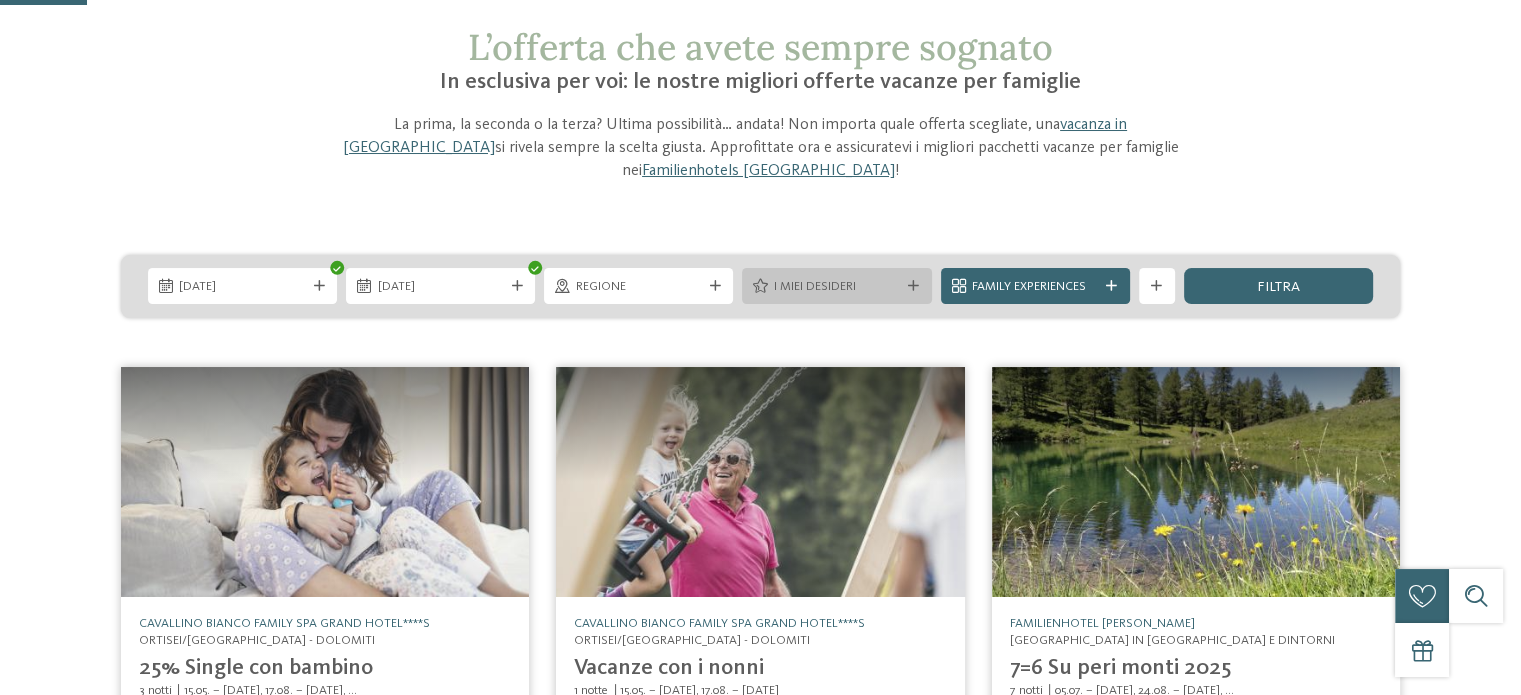 click on "I miei desideri" at bounding box center [837, 287] 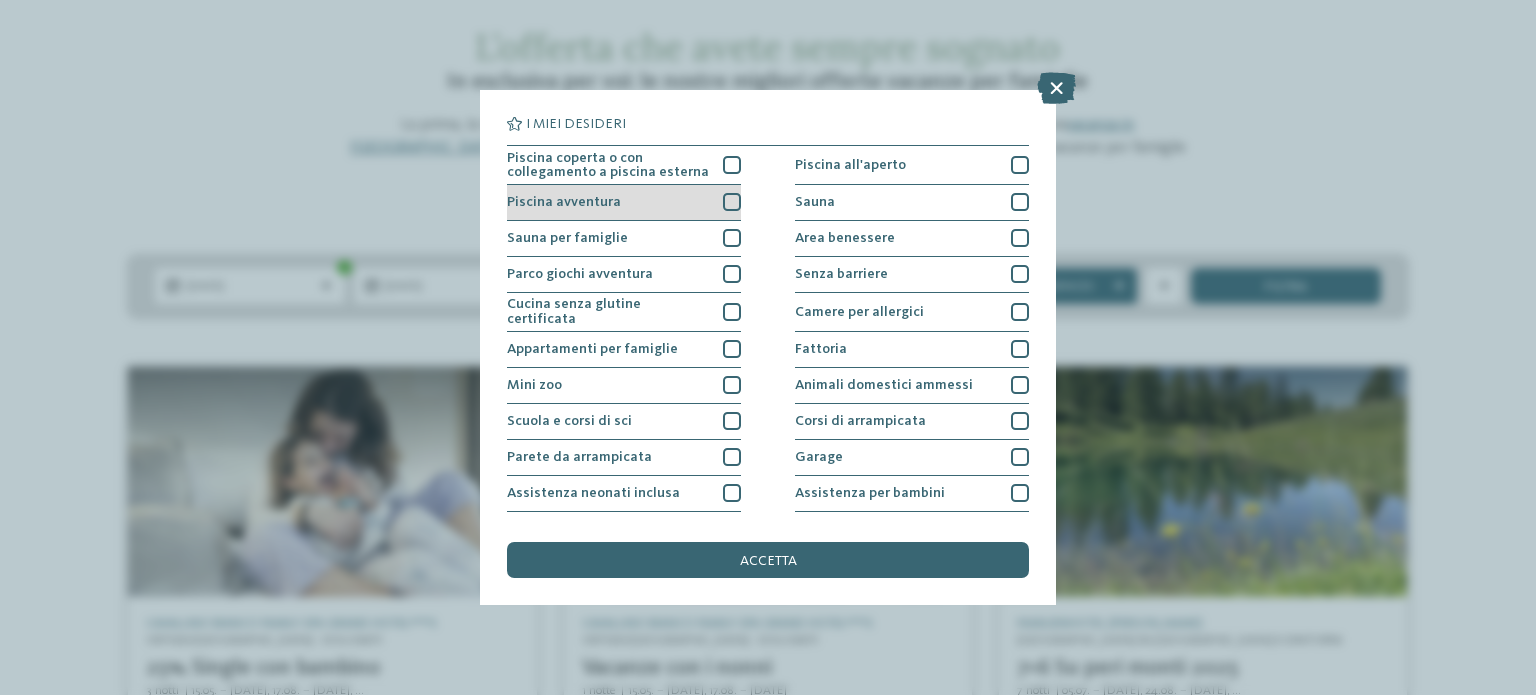 click at bounding box center (732, 202) 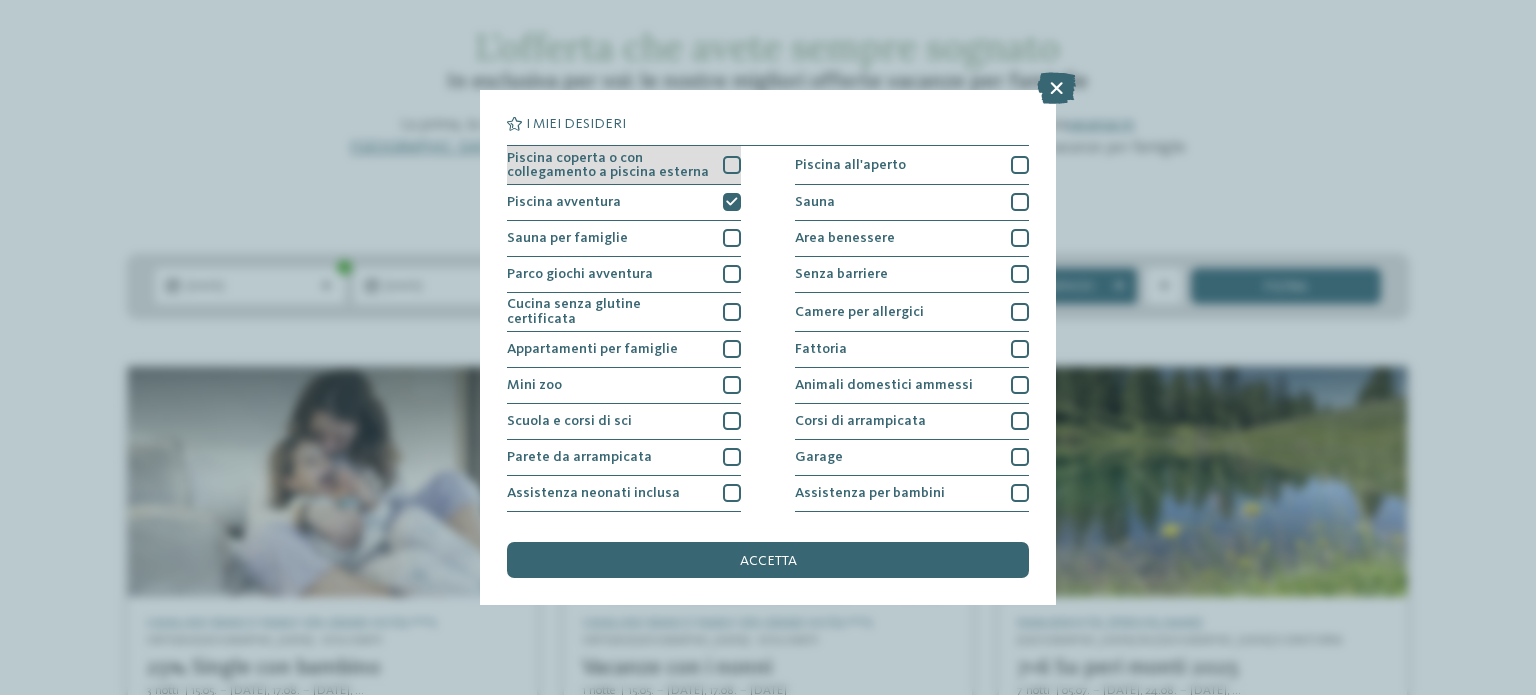 click at bounding box center (732, 165) 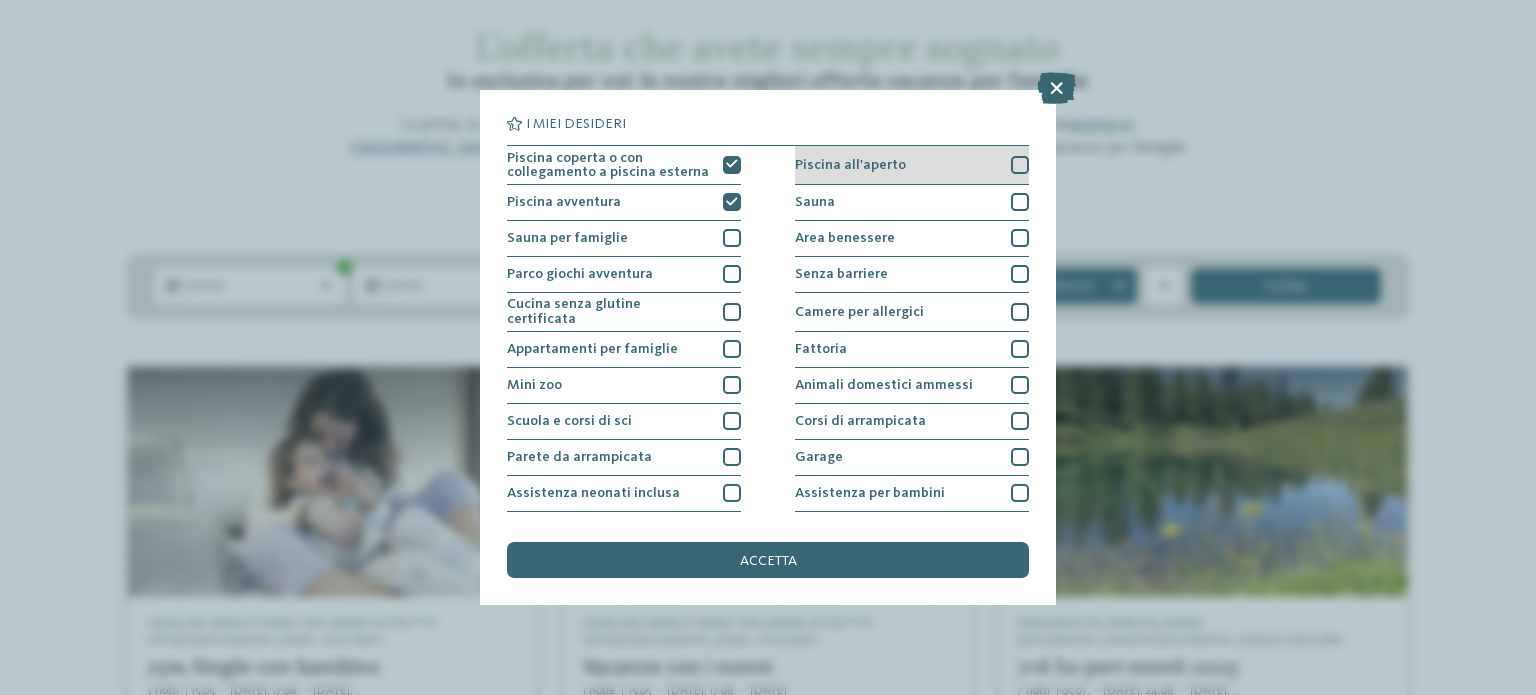 click at bounding box center (1020, 165) 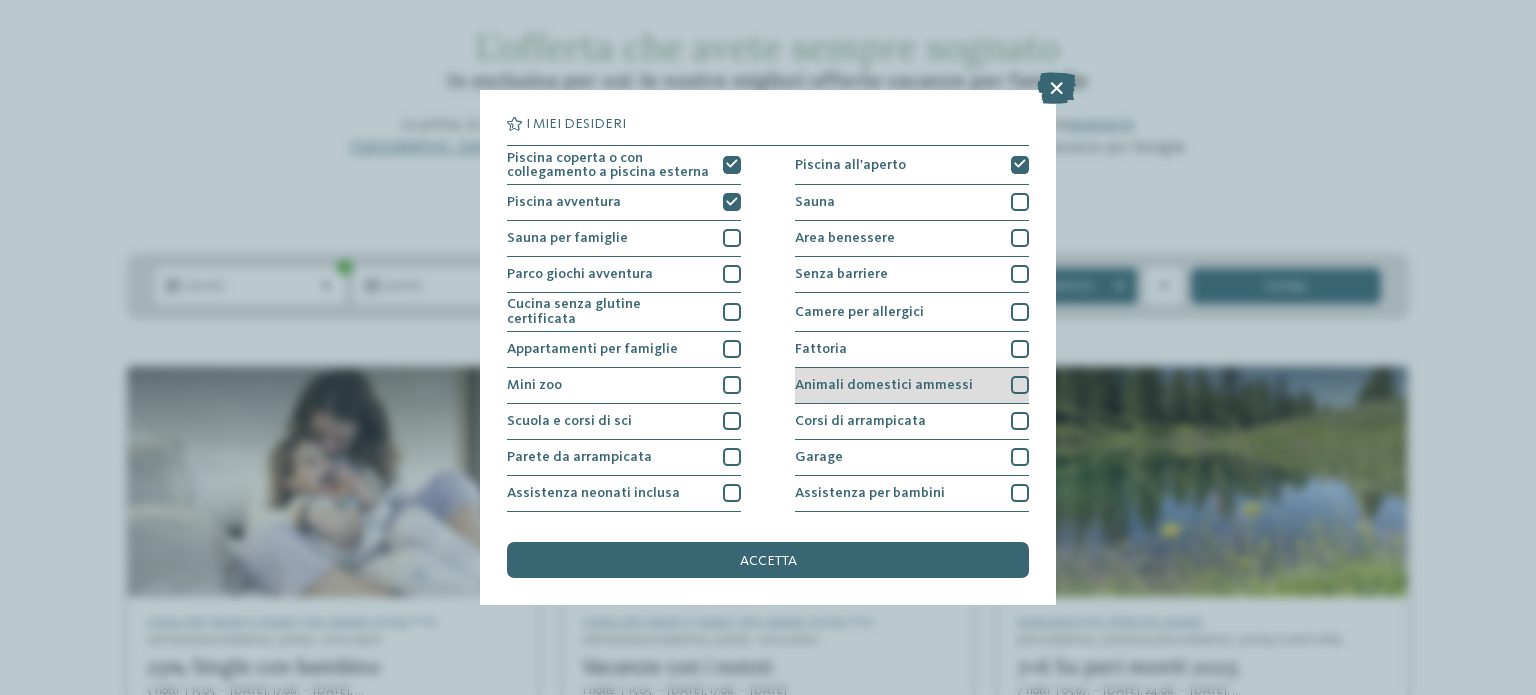 click at bounding box center [1020, 385] 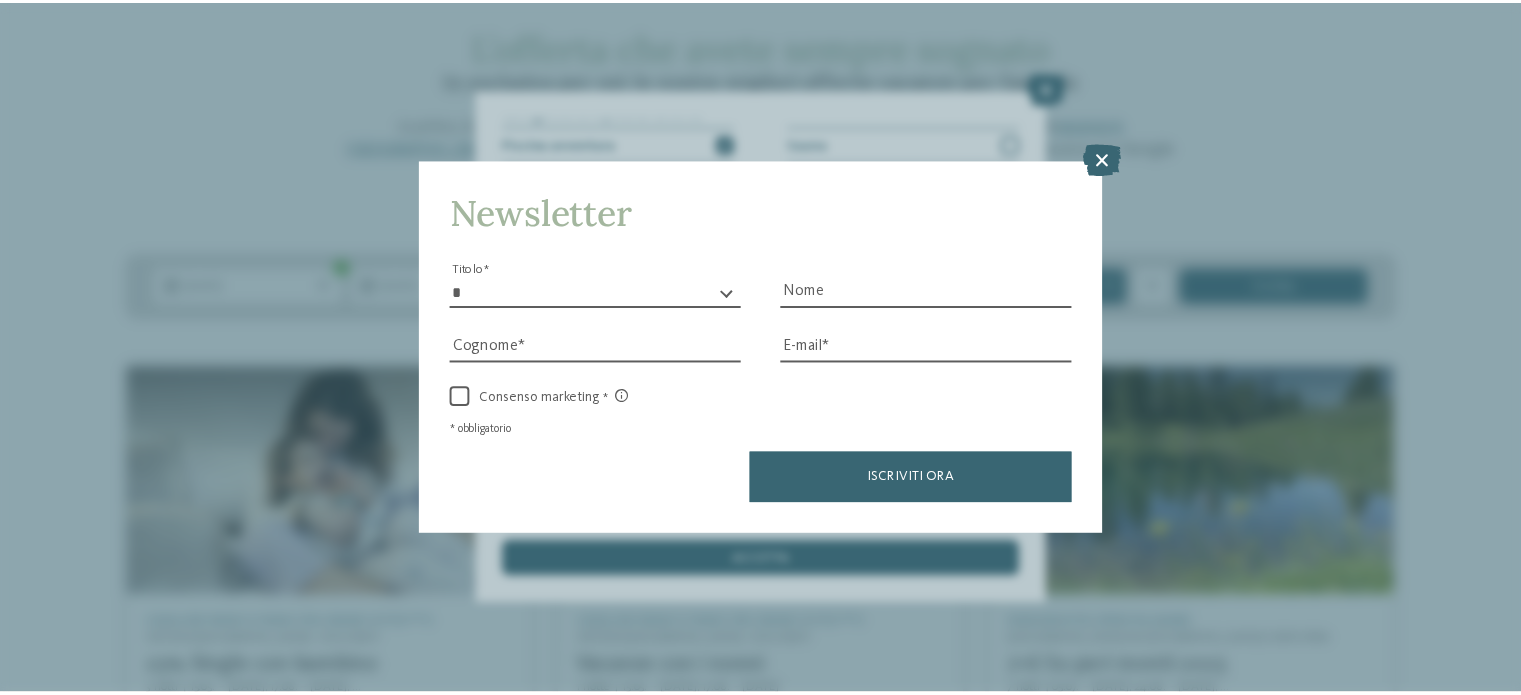 scroll, scrollTop: 60, scrollLeft: 0, axis: vertical 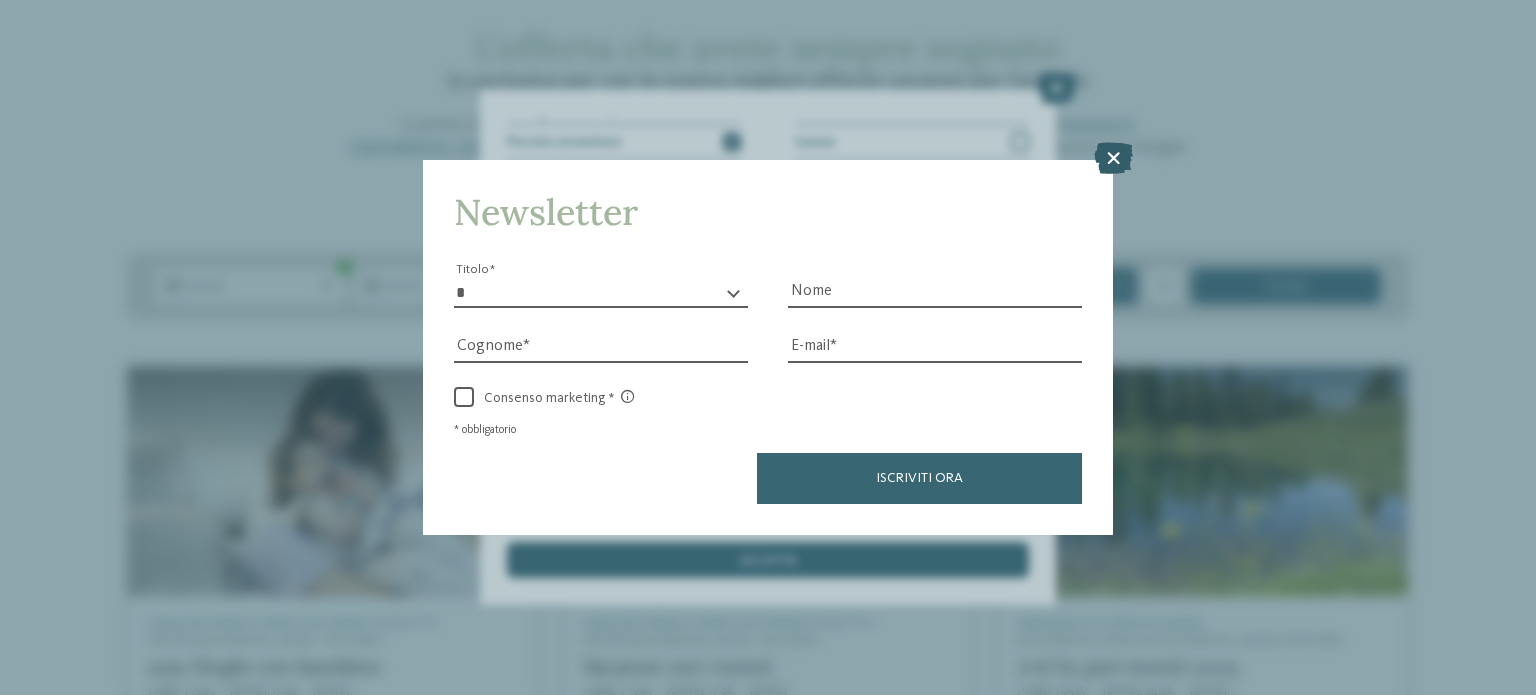 drag, startPoint x: 978, startPoint y: 377, endPoint x: 1126, endPoint y: 158, distance: 264.3199 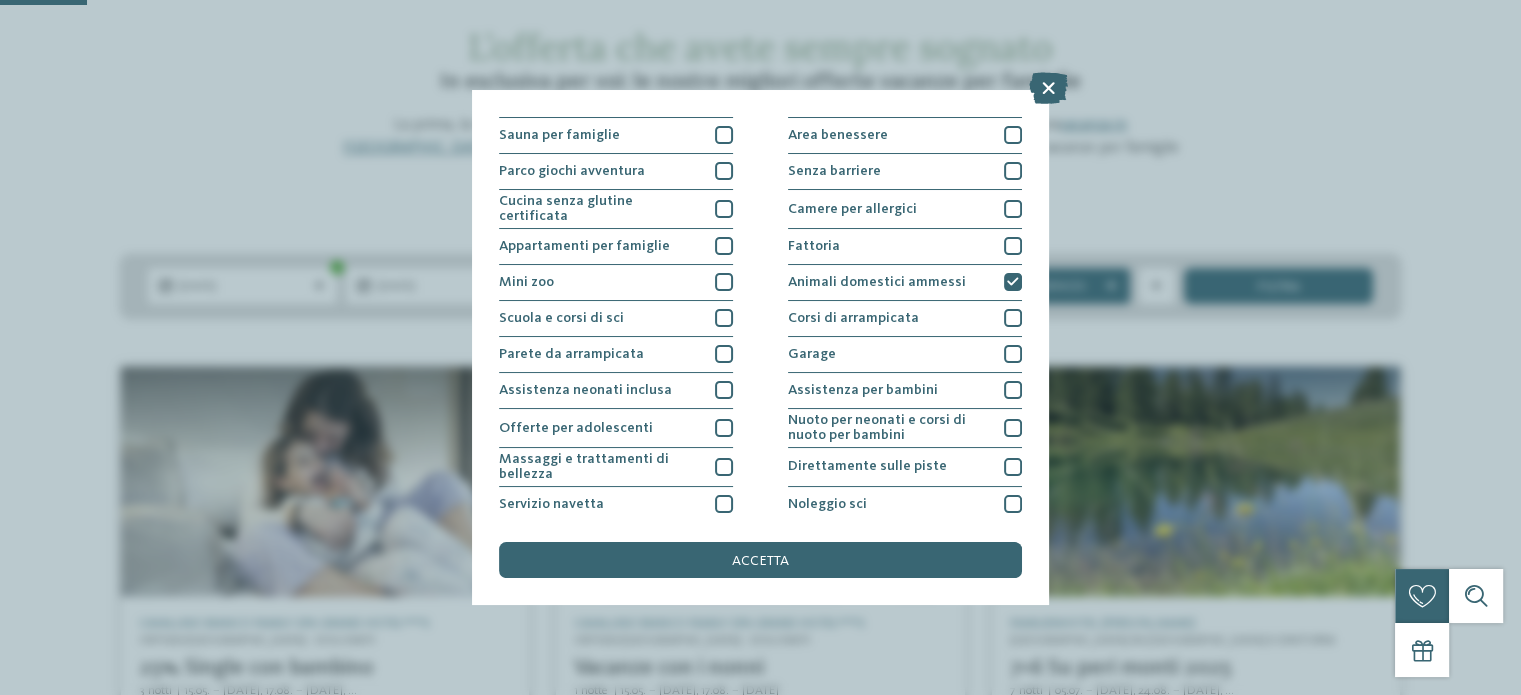 scroll, scrollTop: 124, scrollLeft: 0, axis: vertical 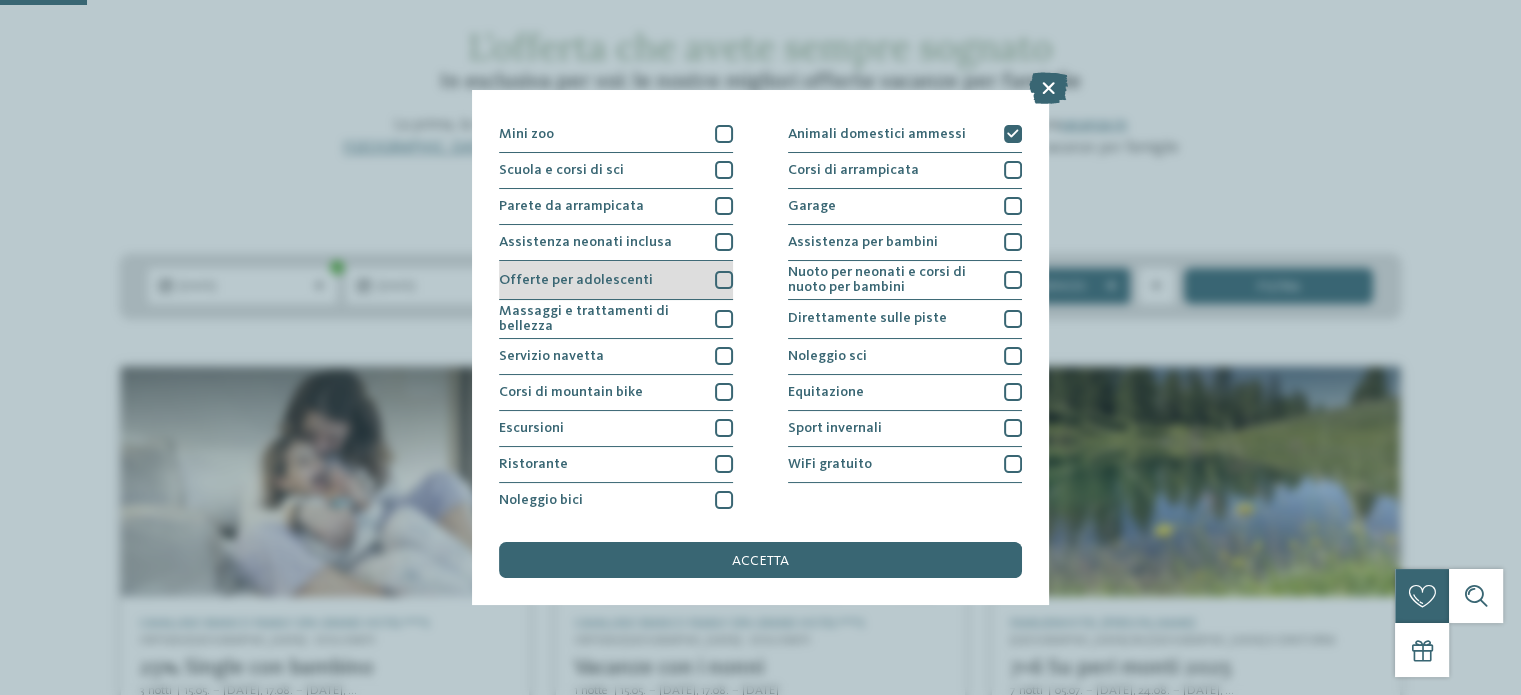 click at bounding box center [724, 280] 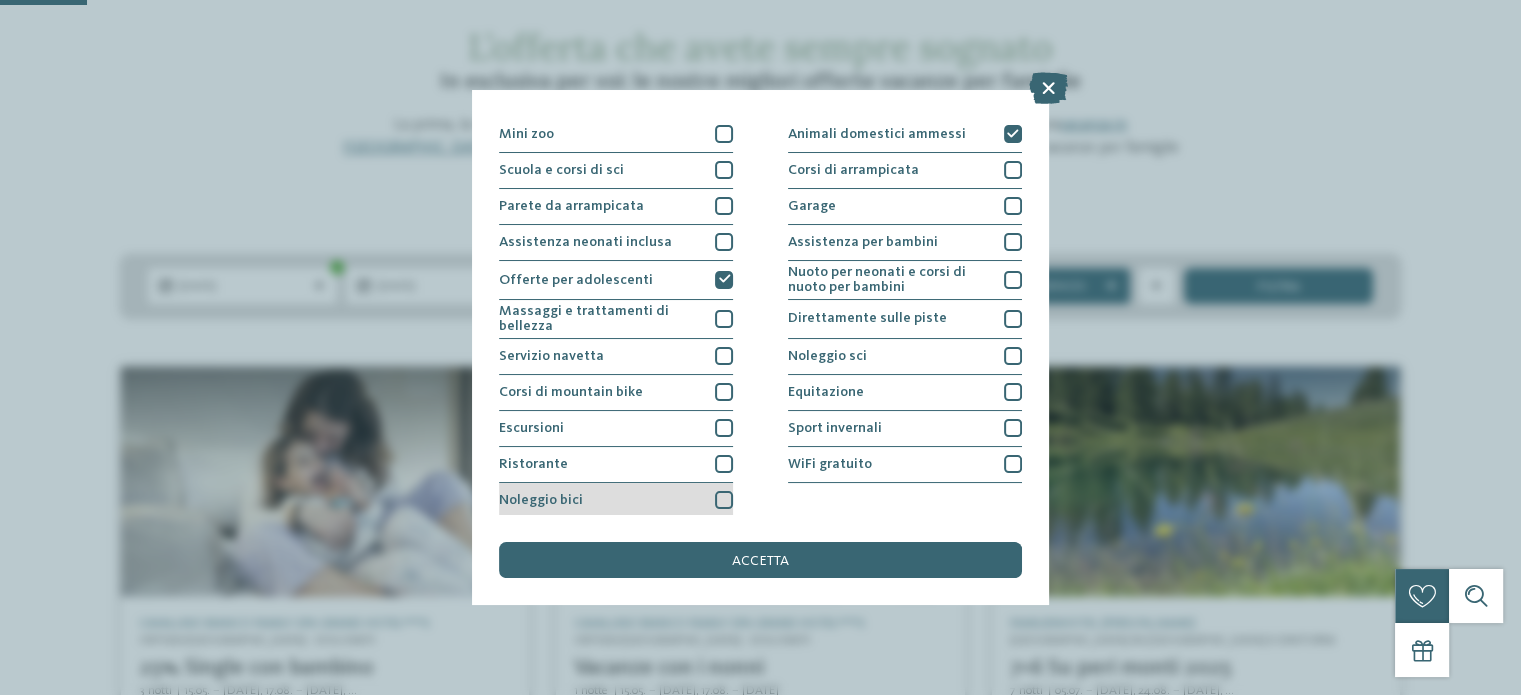 click at bounding box center (724, 500) 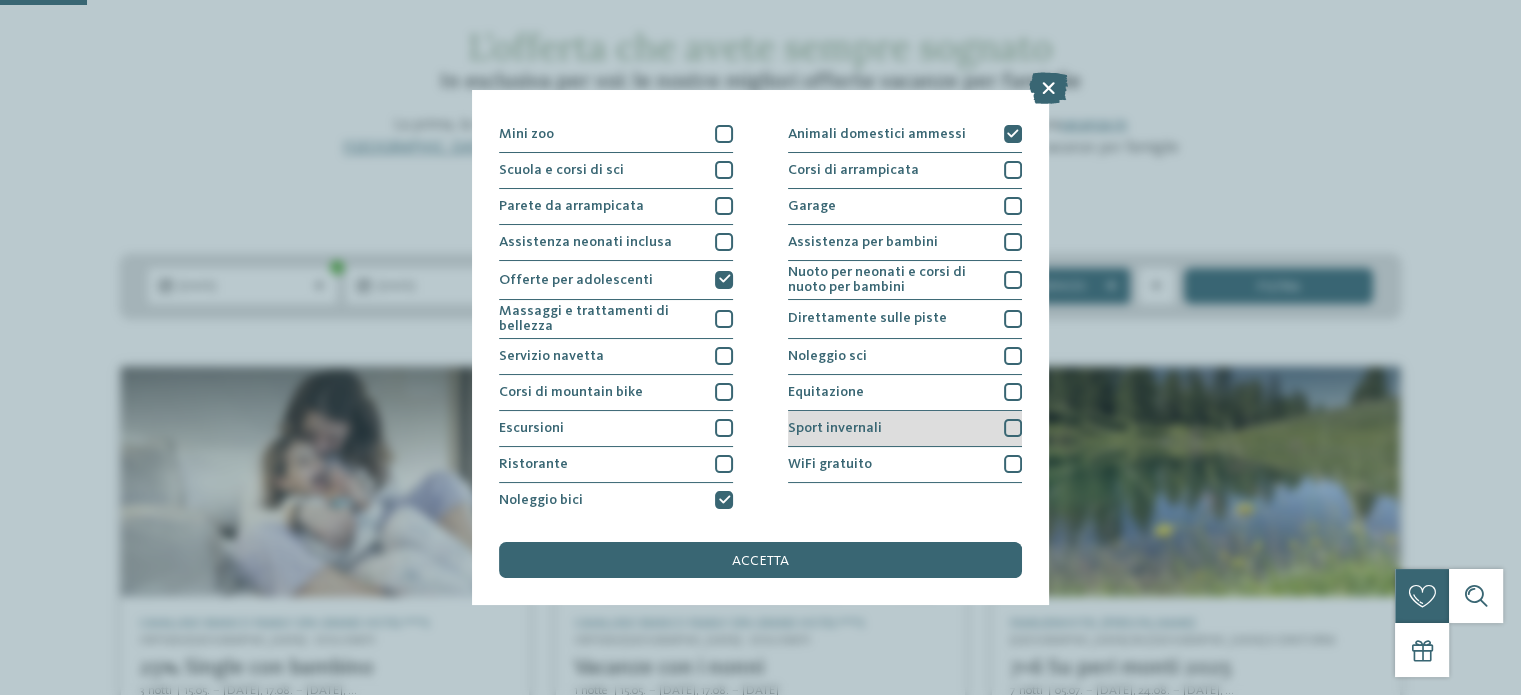 scroll, scrollTop: 151, scrollLeft: 0, axis: vertical 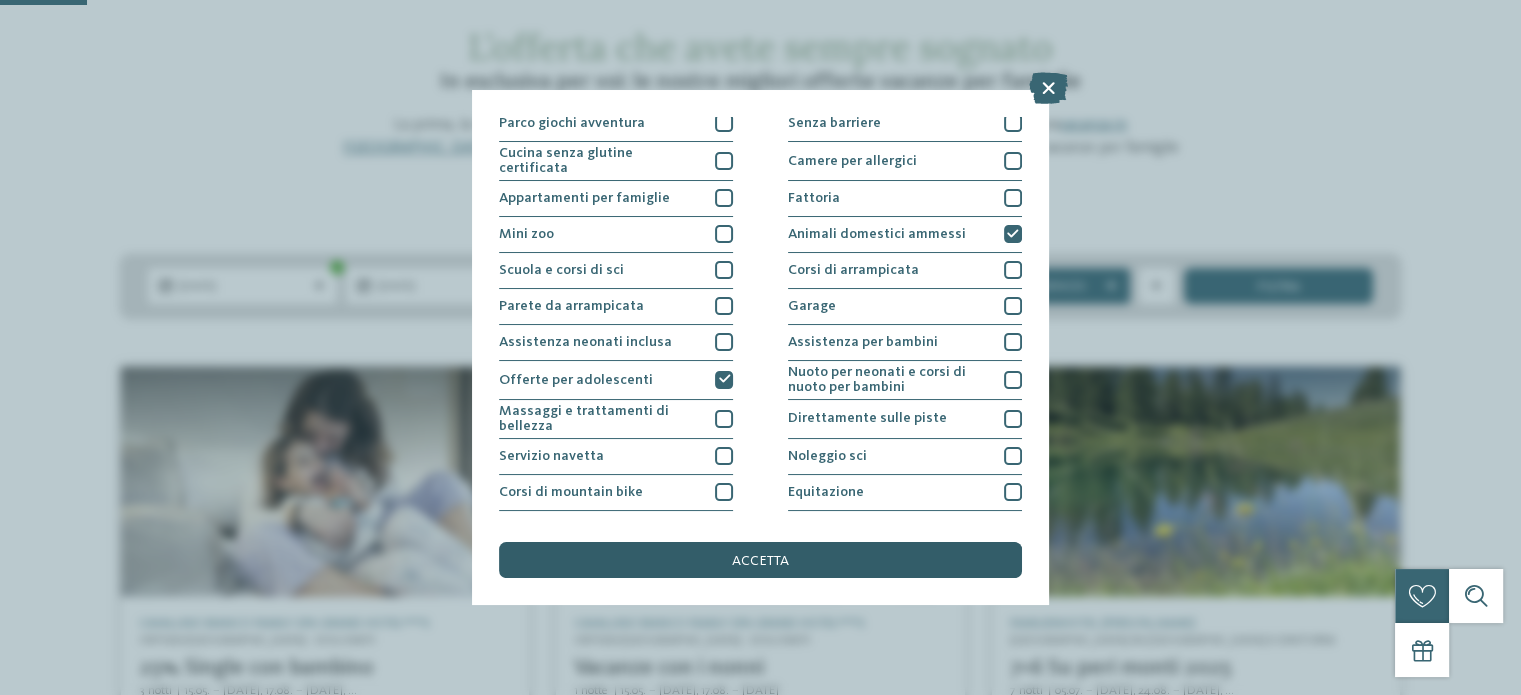 click on "accetta" at bounding box center (760, 561) 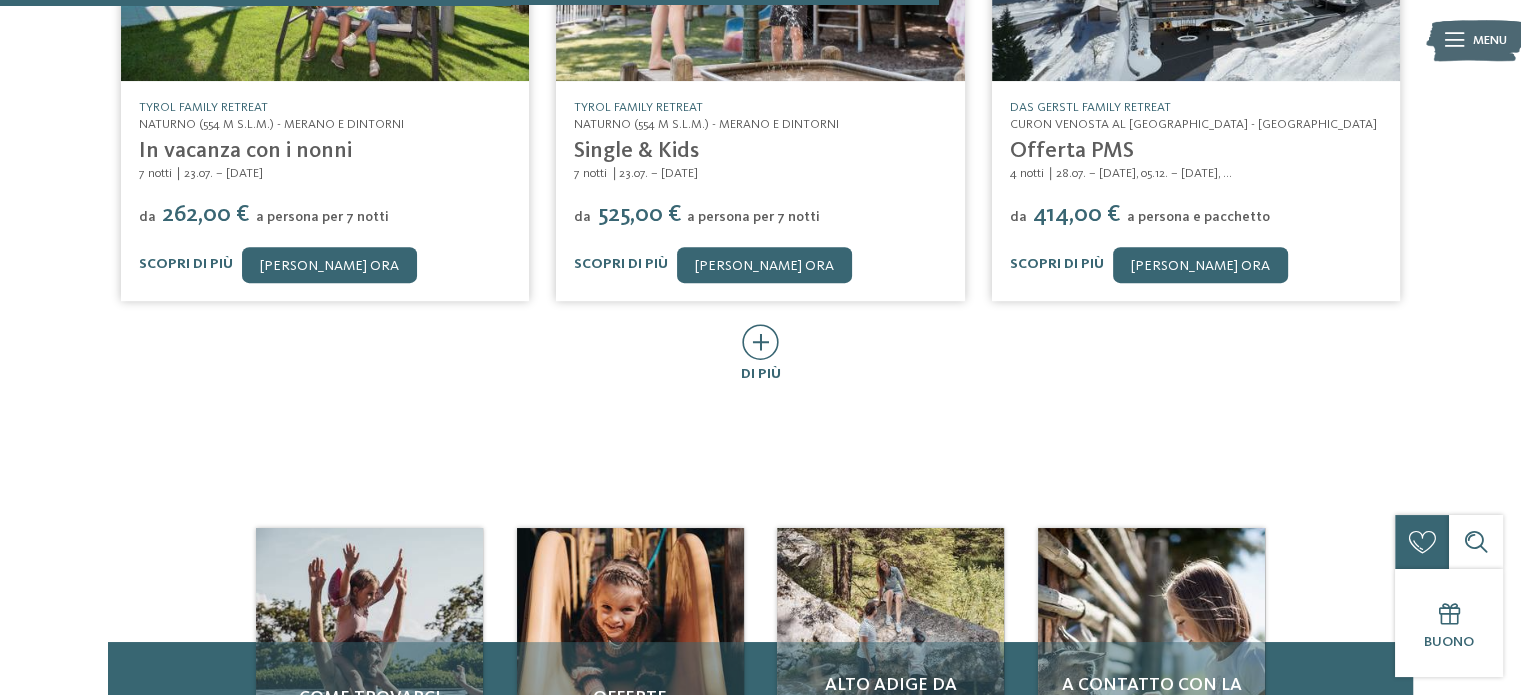 scroll, scrollTop: 475, scrollLeft: 0, axis: vertical 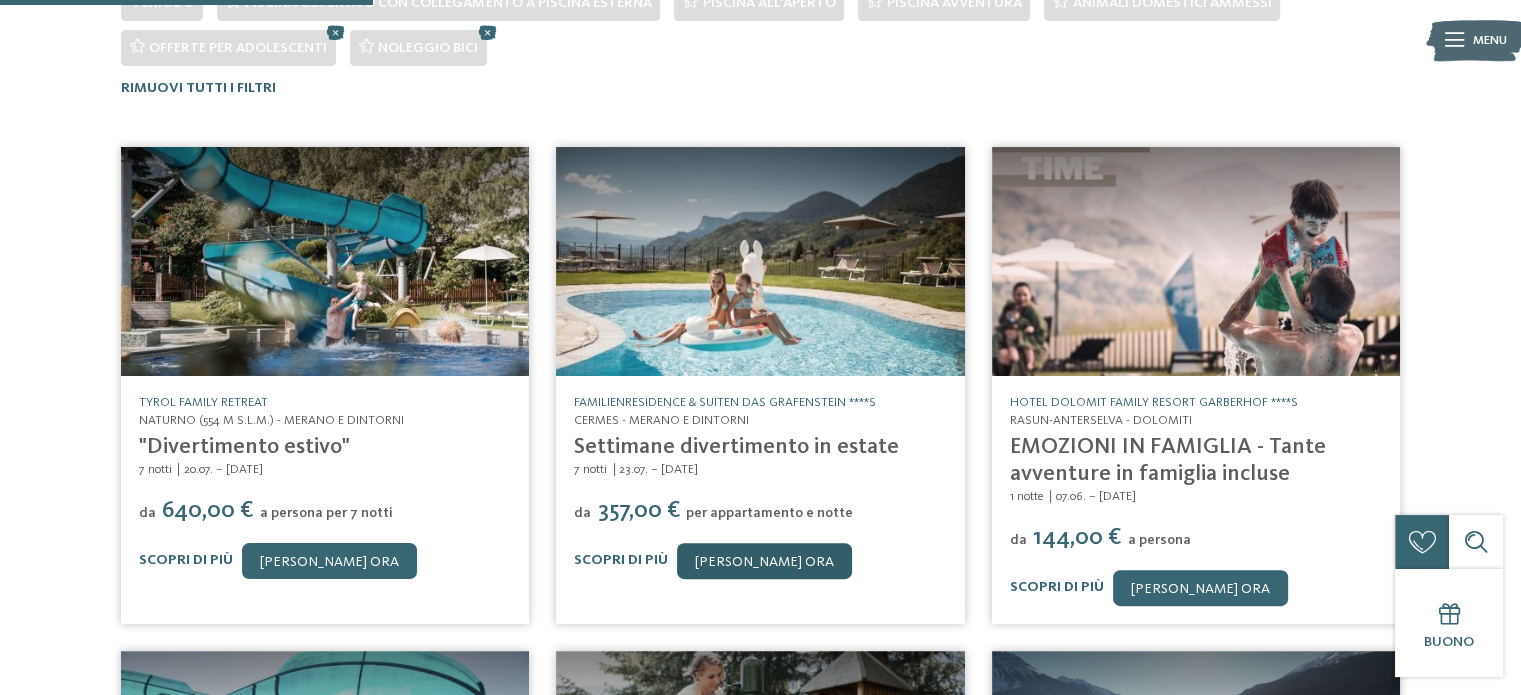 click on "[PERSON_NAME] ora" at bounding box center [764, 561] 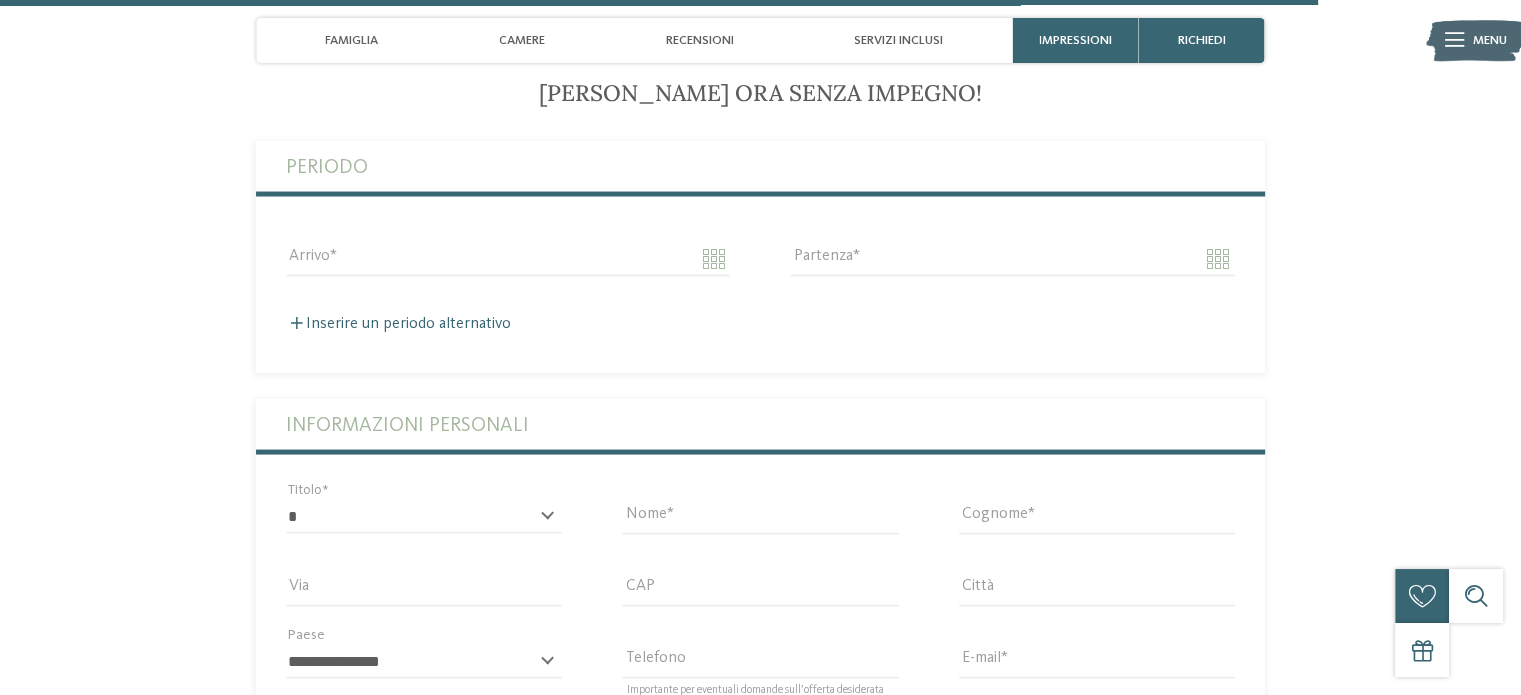 scroll, scrollTop: 3772, scrollLeft: 0, axis: vertical 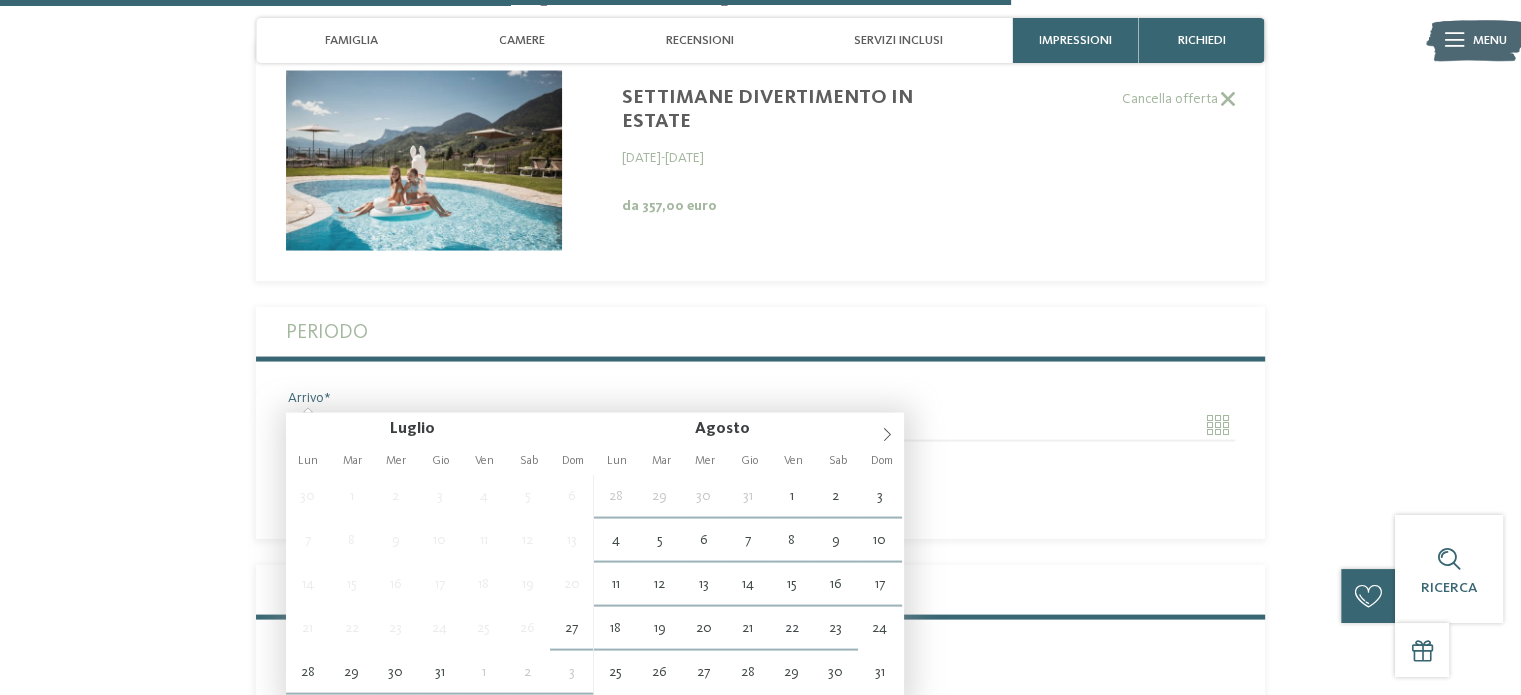 click on "Arrivo" at bounding box center [508, 425] 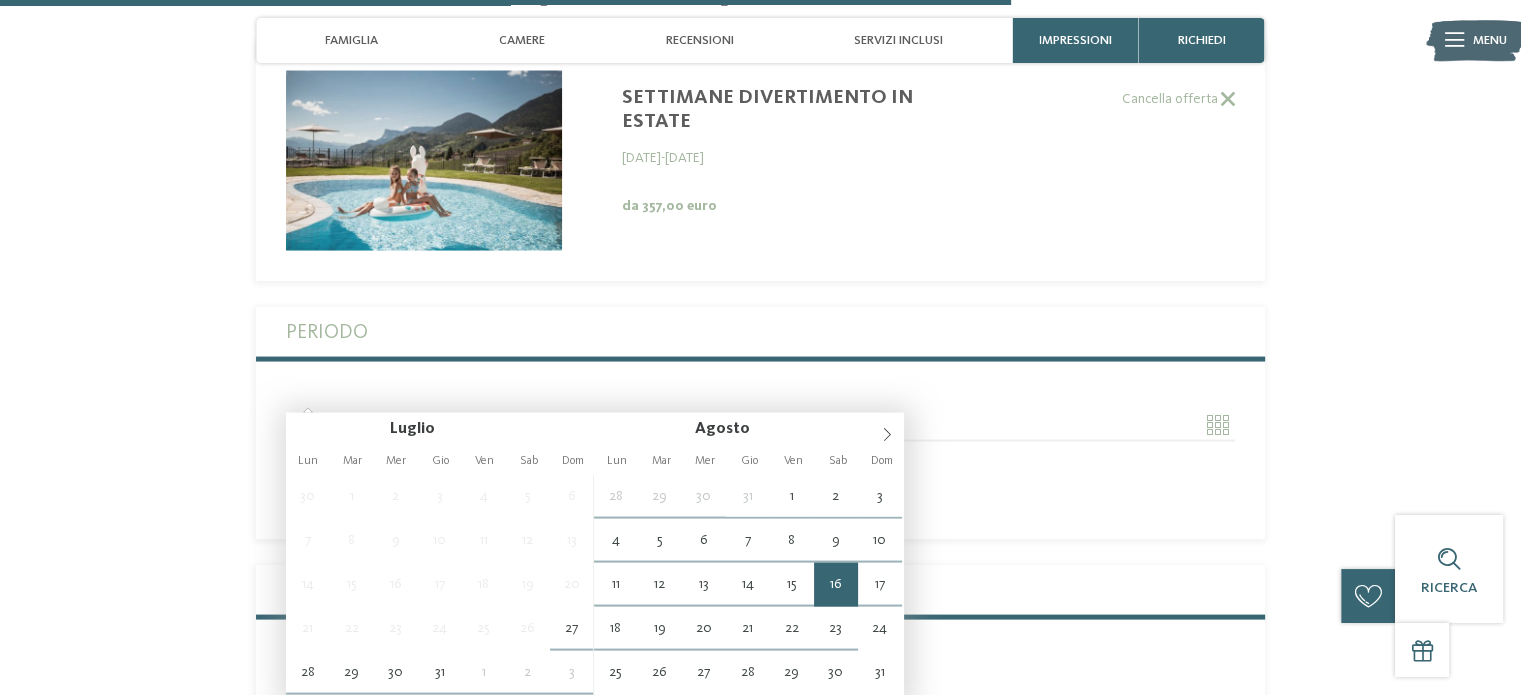 type on "**********" 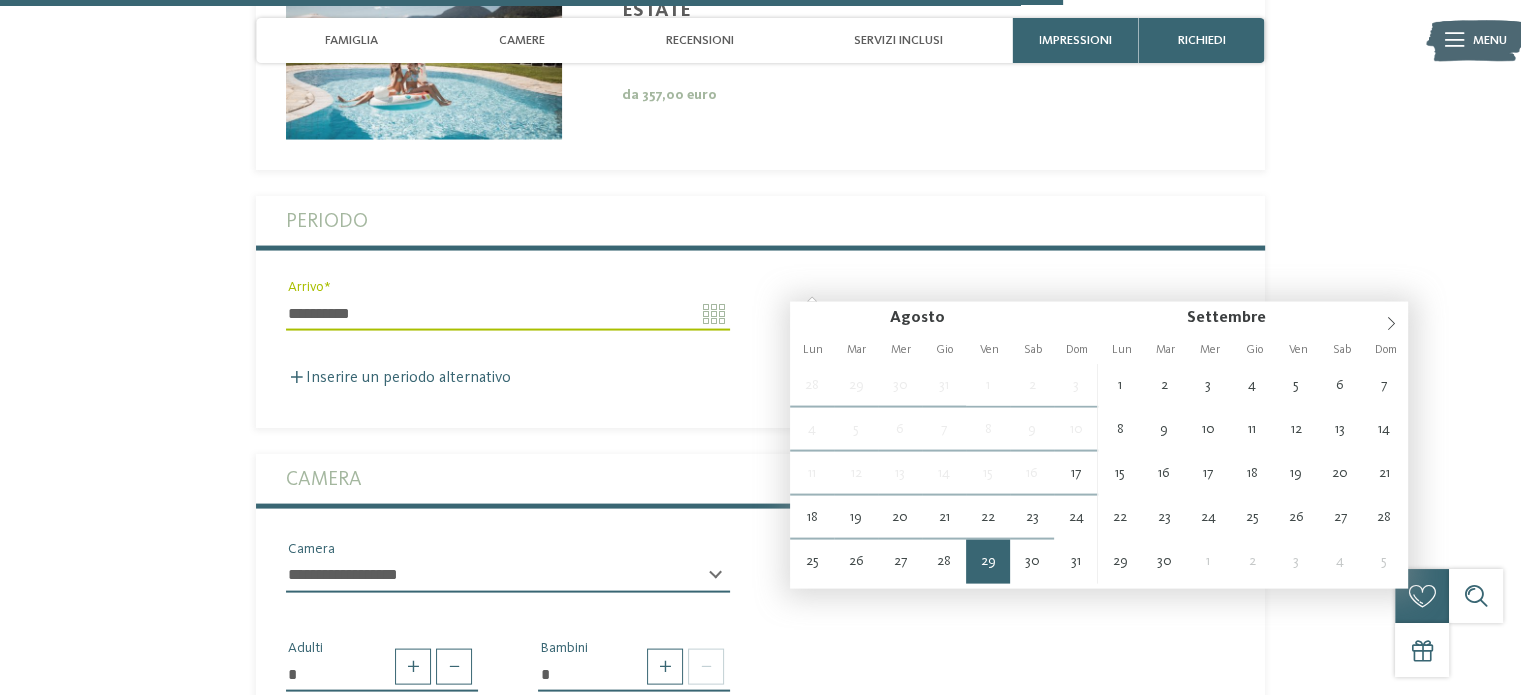 scroll, scrollTop: 4072, scrollLeft: 0, axis: vertical 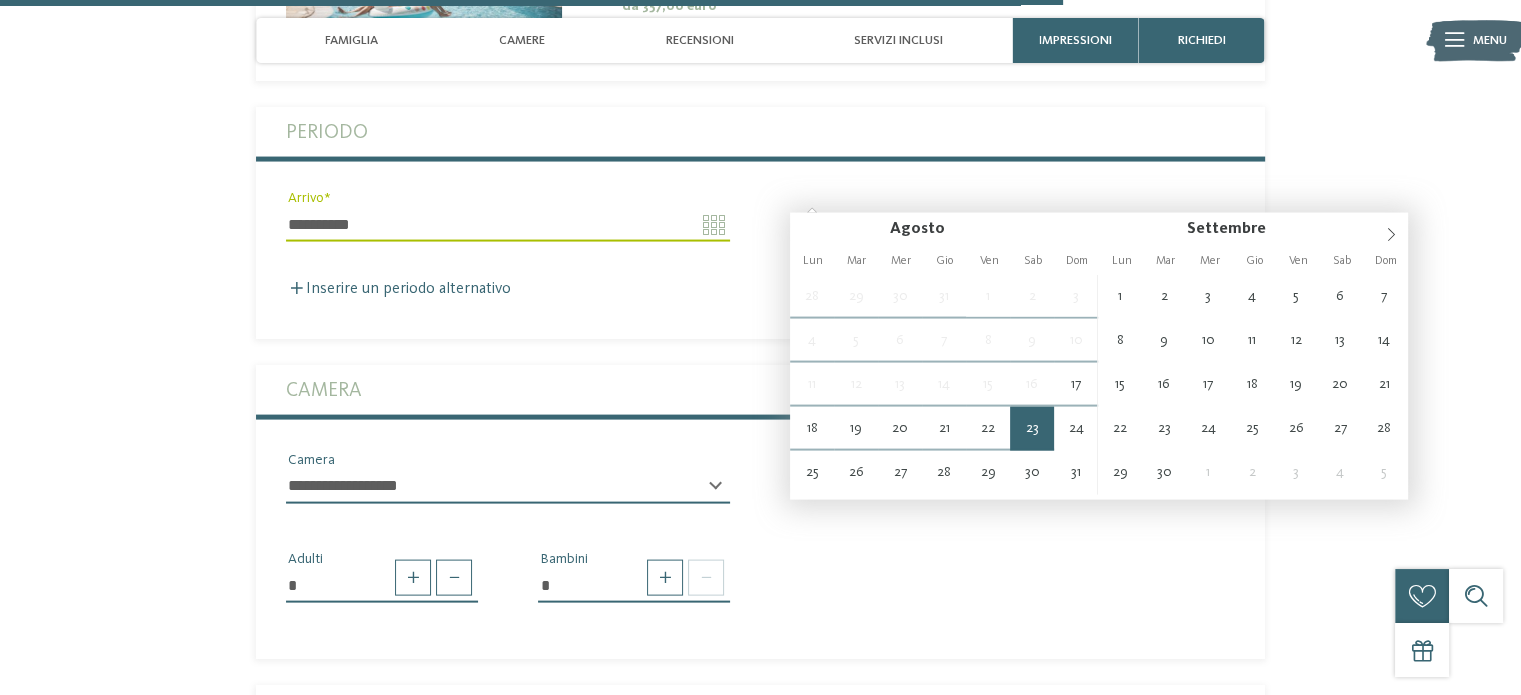 type on "**********" 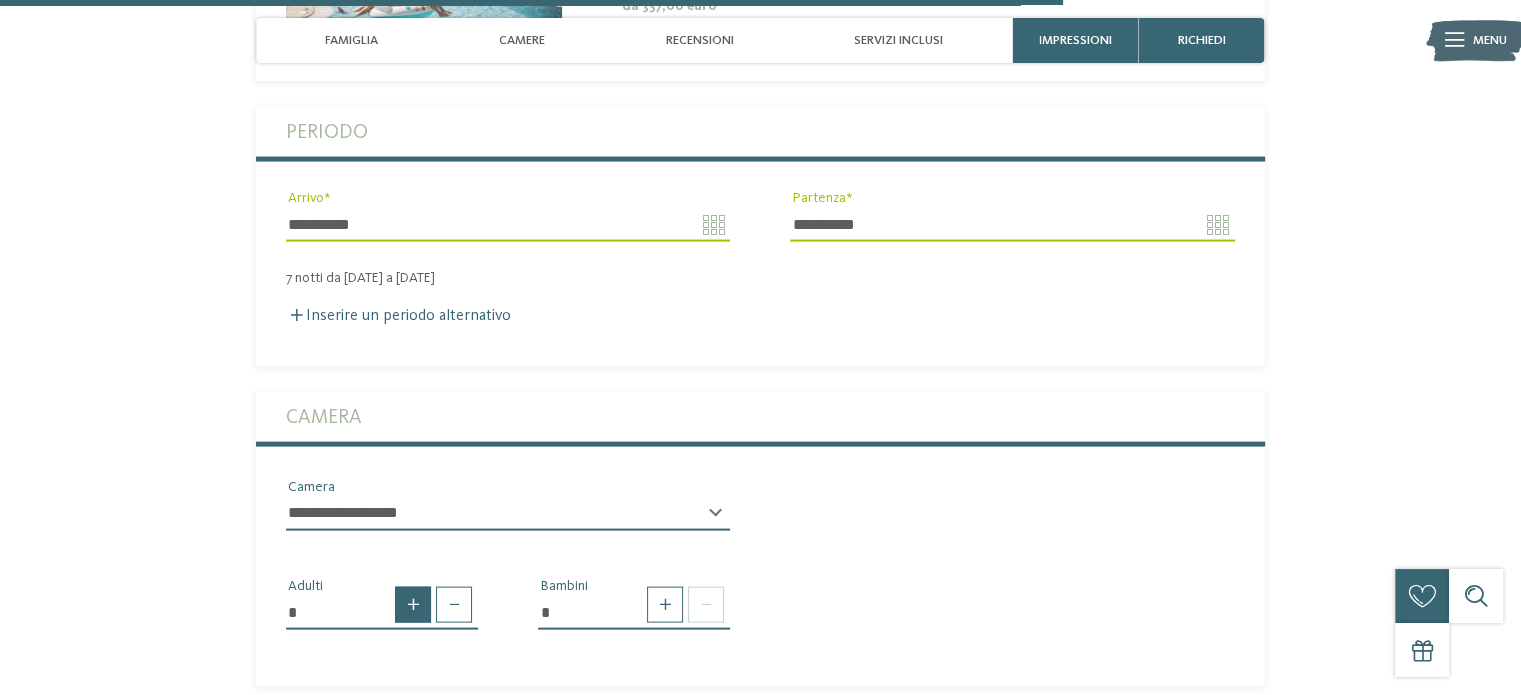 click at bounding box center [413, 605] 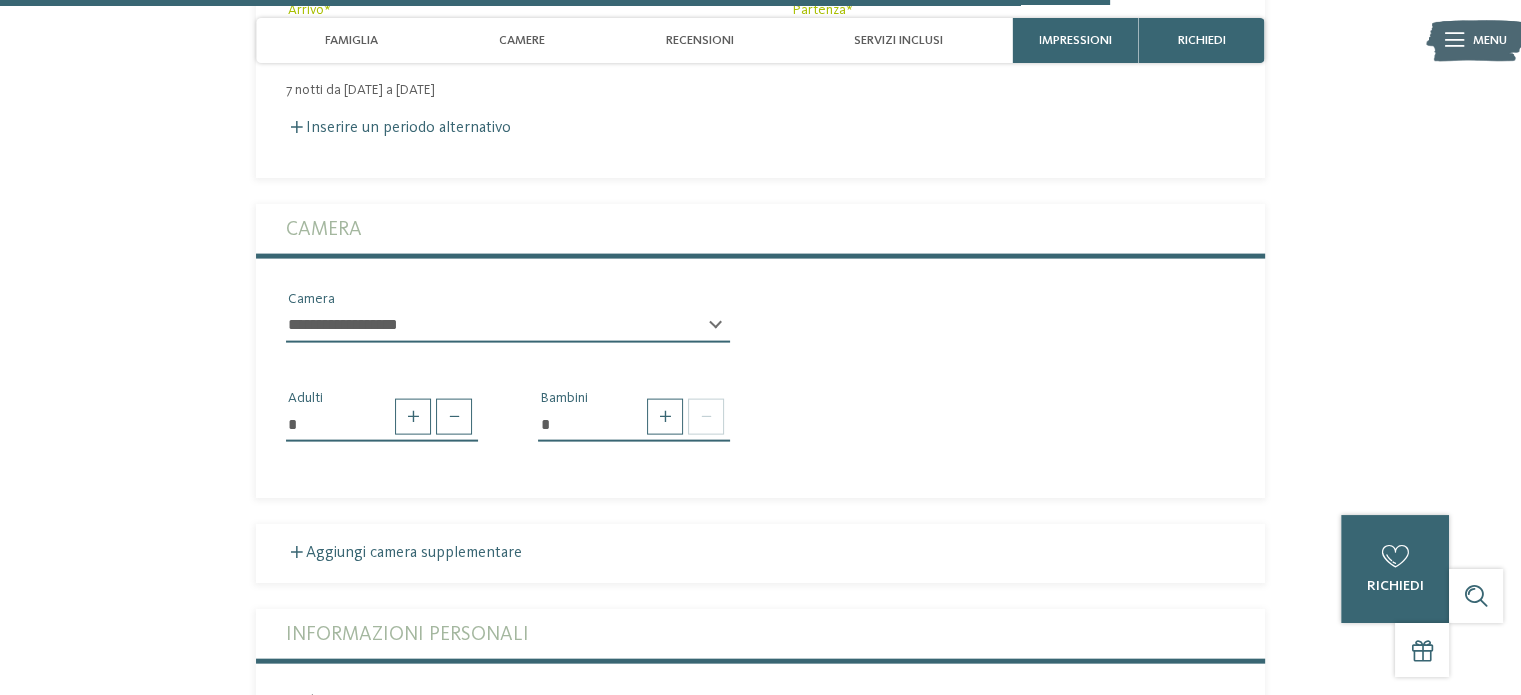 scroll, scrollTop: 4272, scrollLeft: 0, axis: vertical 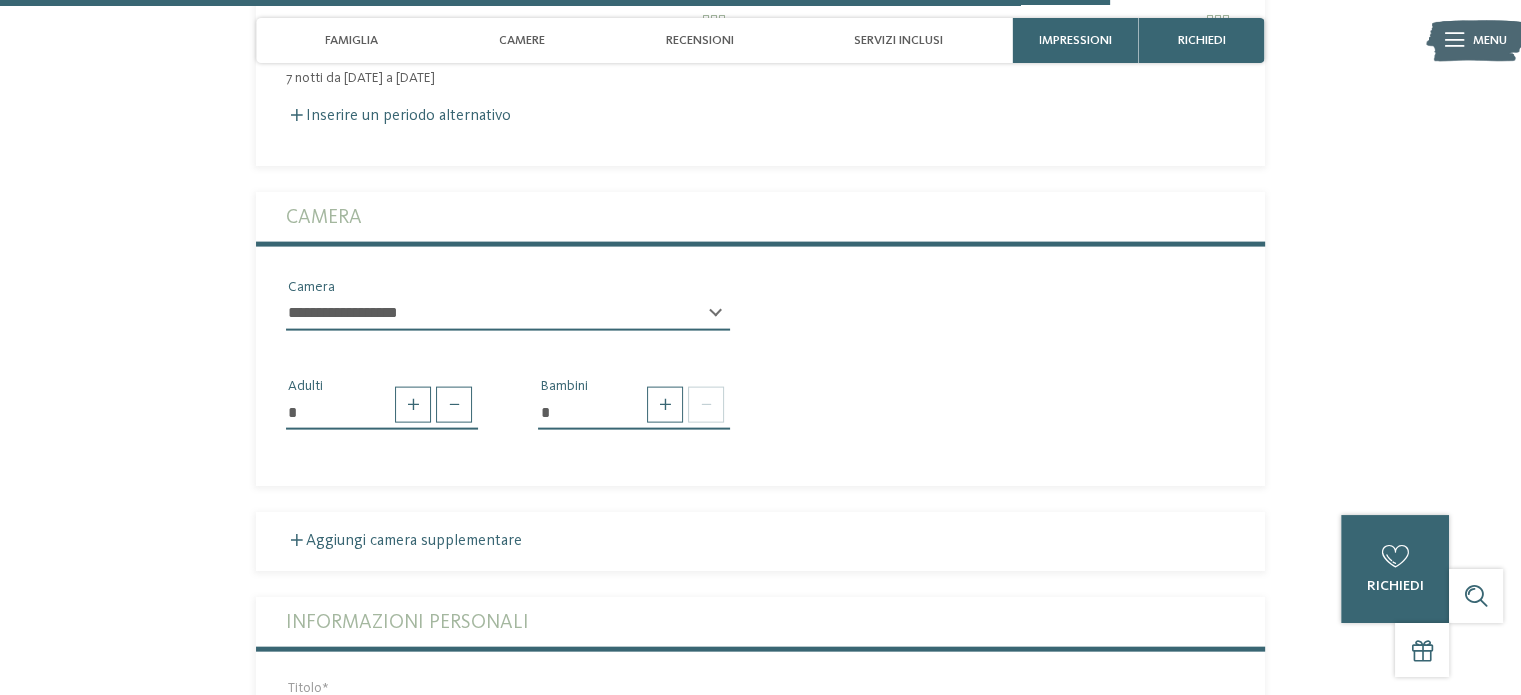 click on "**********" at bounding box center (508, 314) 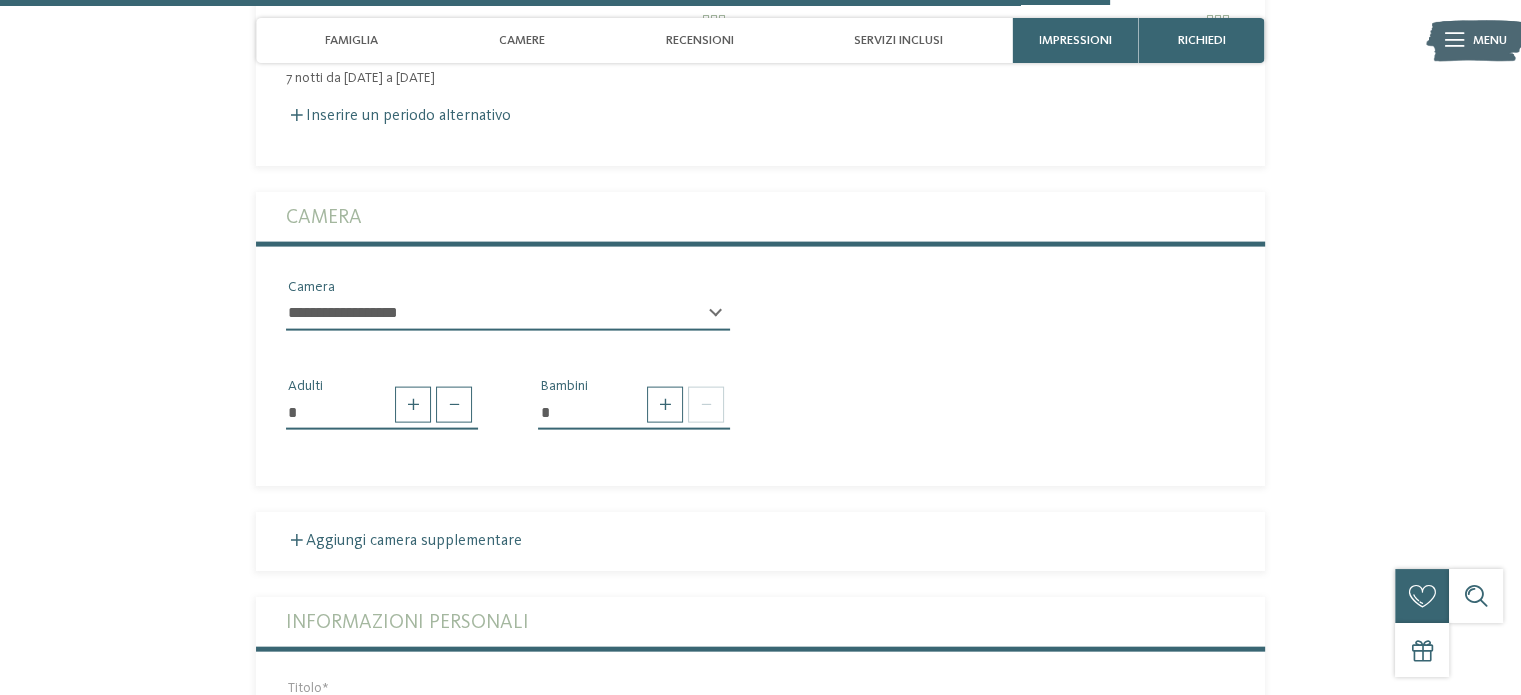 click on "*     Adulti           *     Bambini" at bounding box center [760, 396] 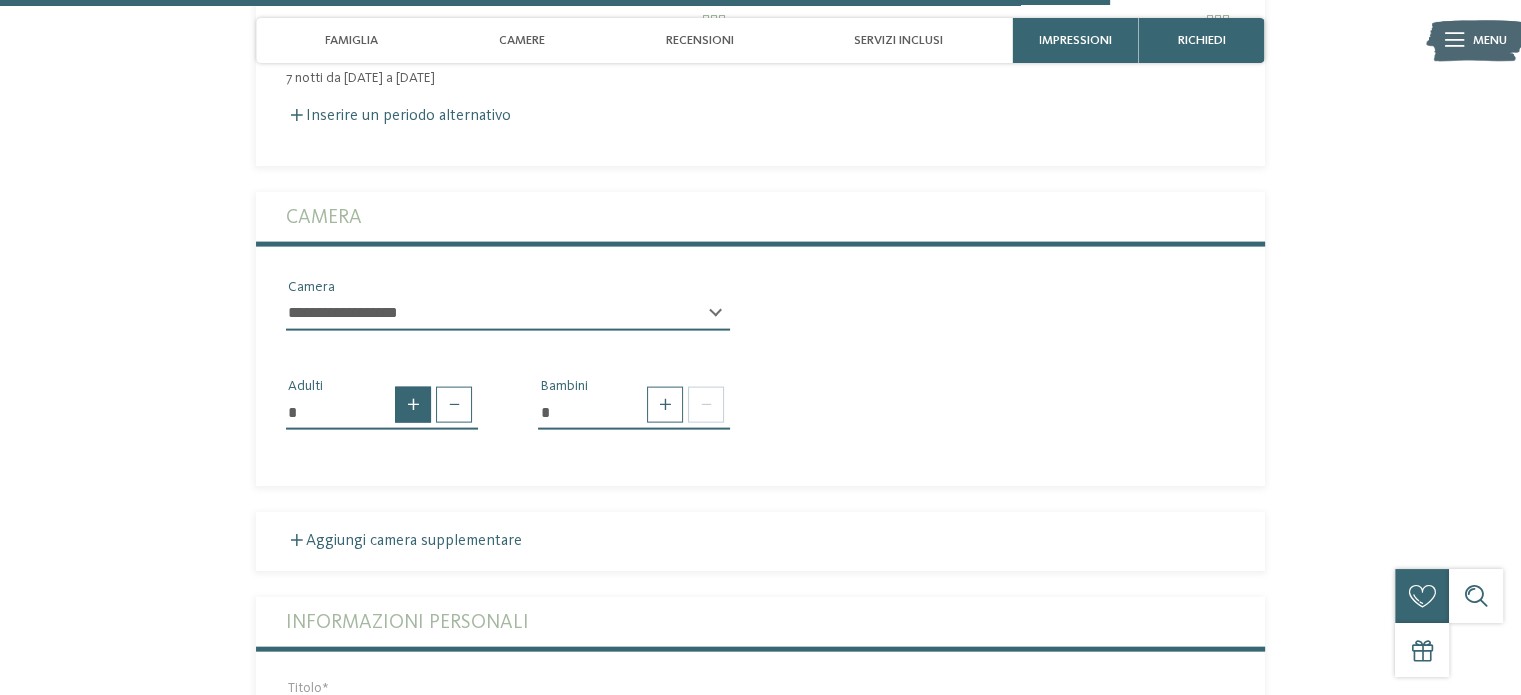 click at bounding box center [413, 405] 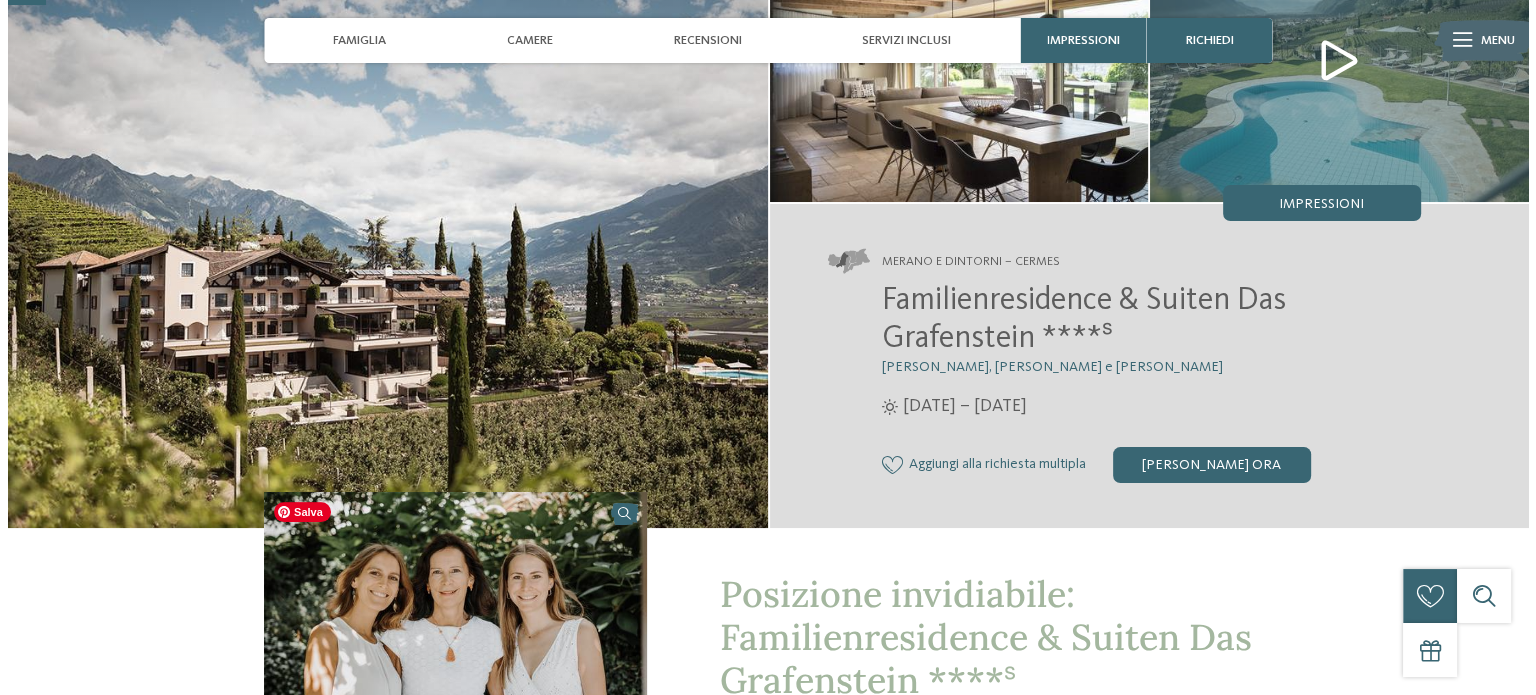scroll, scrollTop: 72, scrollLeft: 0, axis: vertical 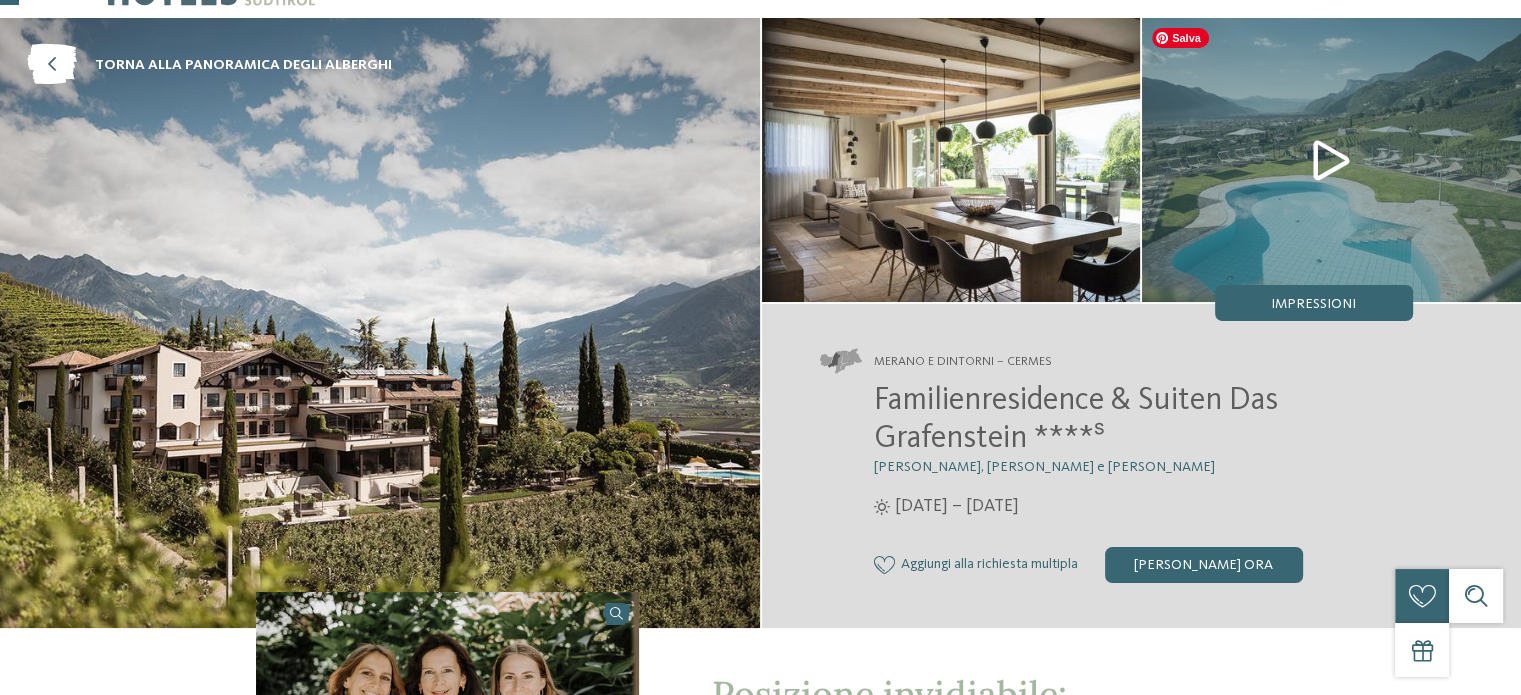 click at bounding box center (1331, 160) 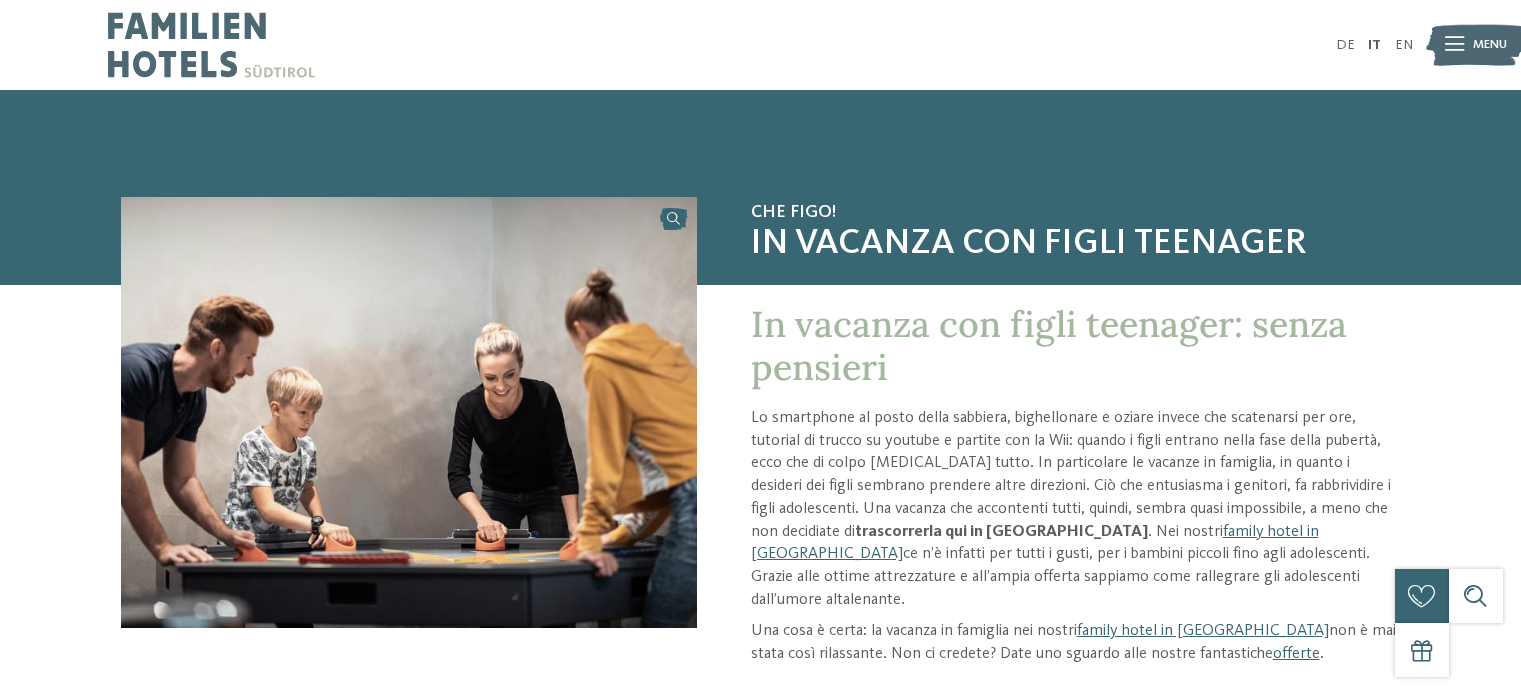 scroll, scrollTop: 0, scrollLeft: 0, axis: both 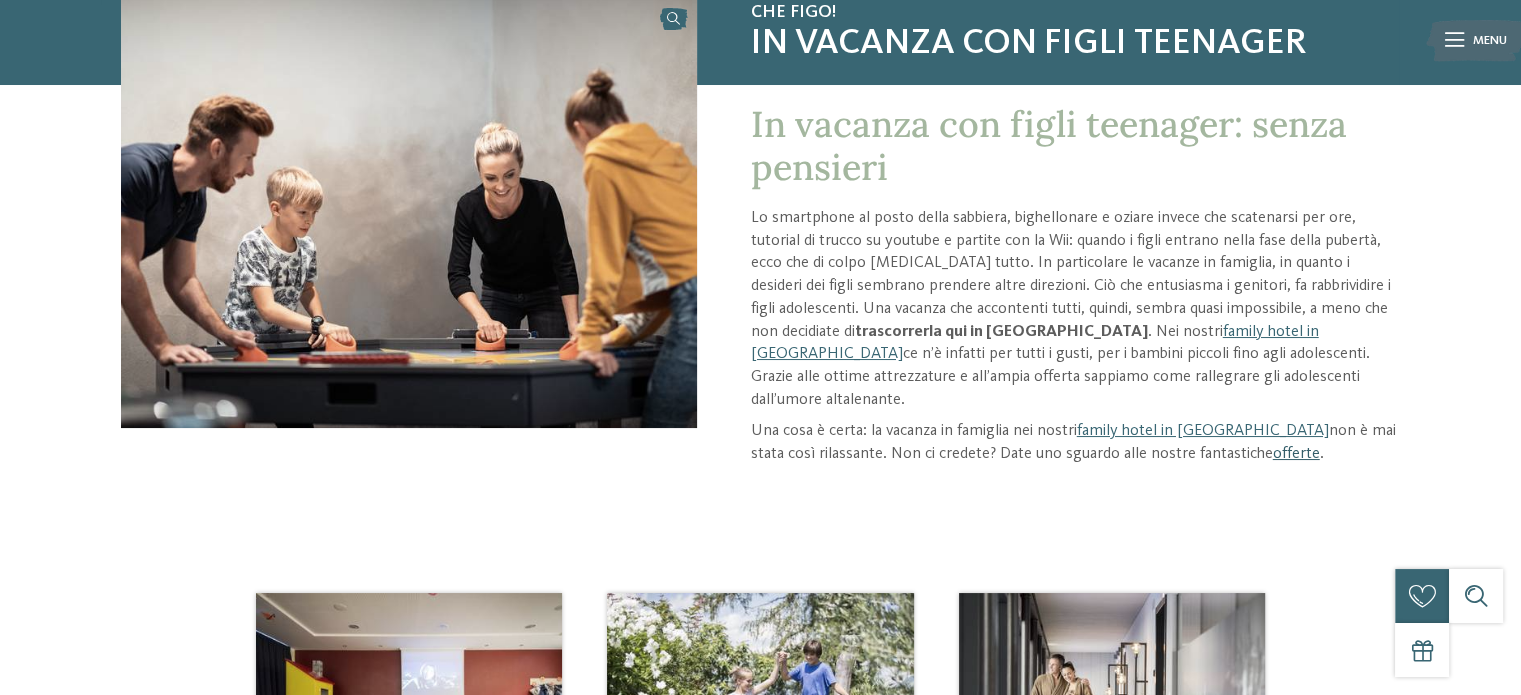 click on "offerte" at bounding box center [1296, 454] 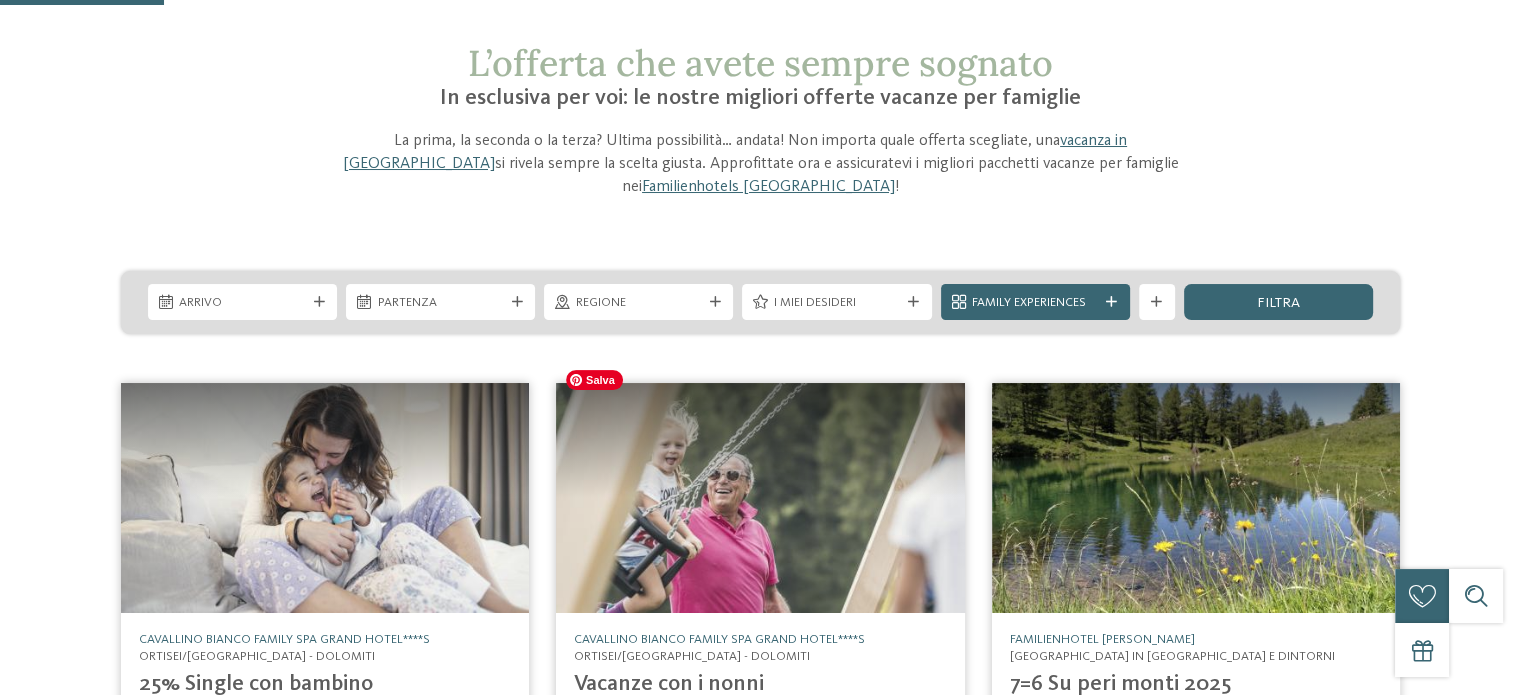 scroll, scrollTop: 299, scrollLeft: 0, axis: vertical 